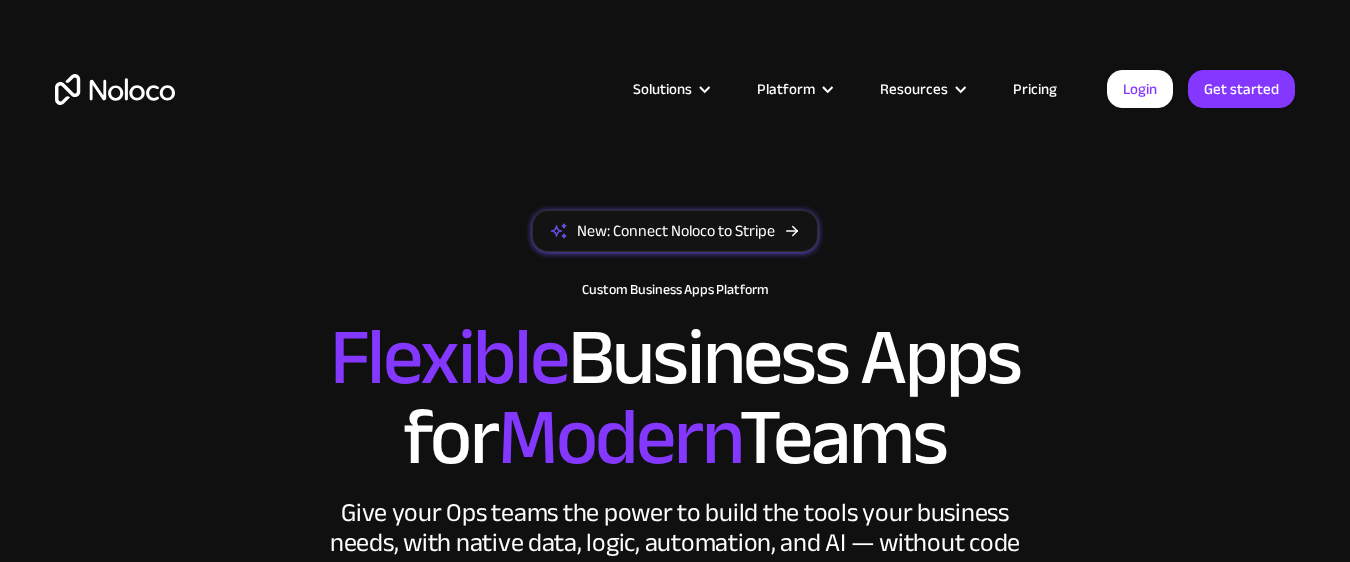 scroll, scrollTop: 0, scrollLeft: 0, axis: both 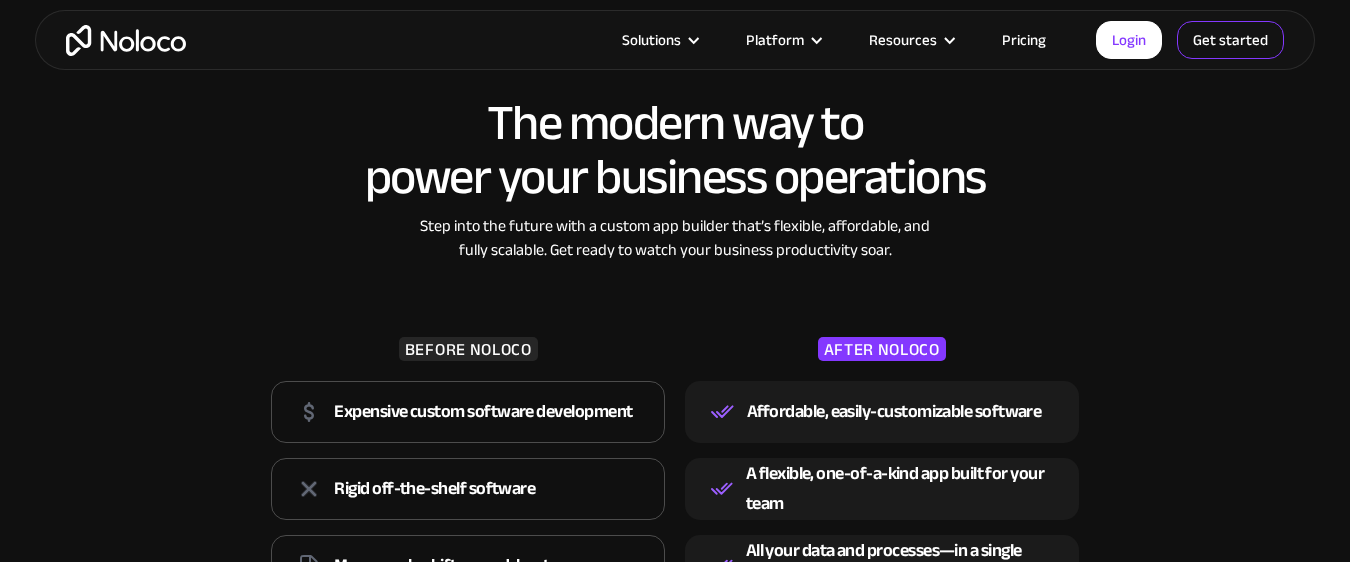 click on "Get started" at bounding box center [0, 0] 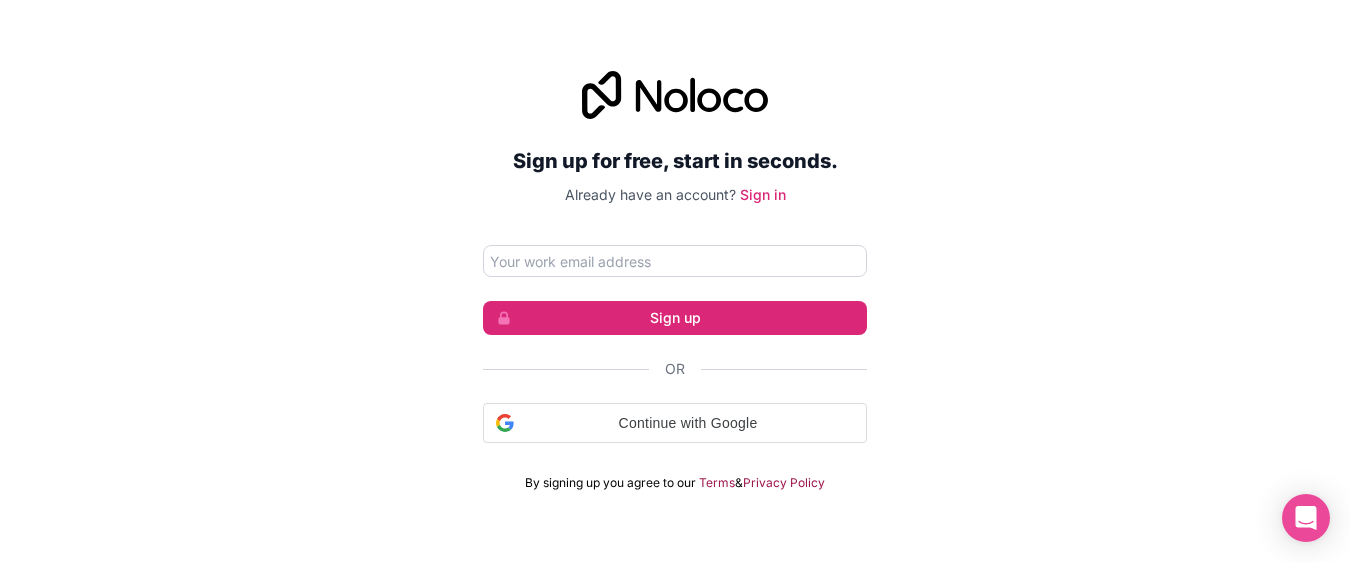 scroll, scrollTop: 0, scrollLeft: 0, axis: both 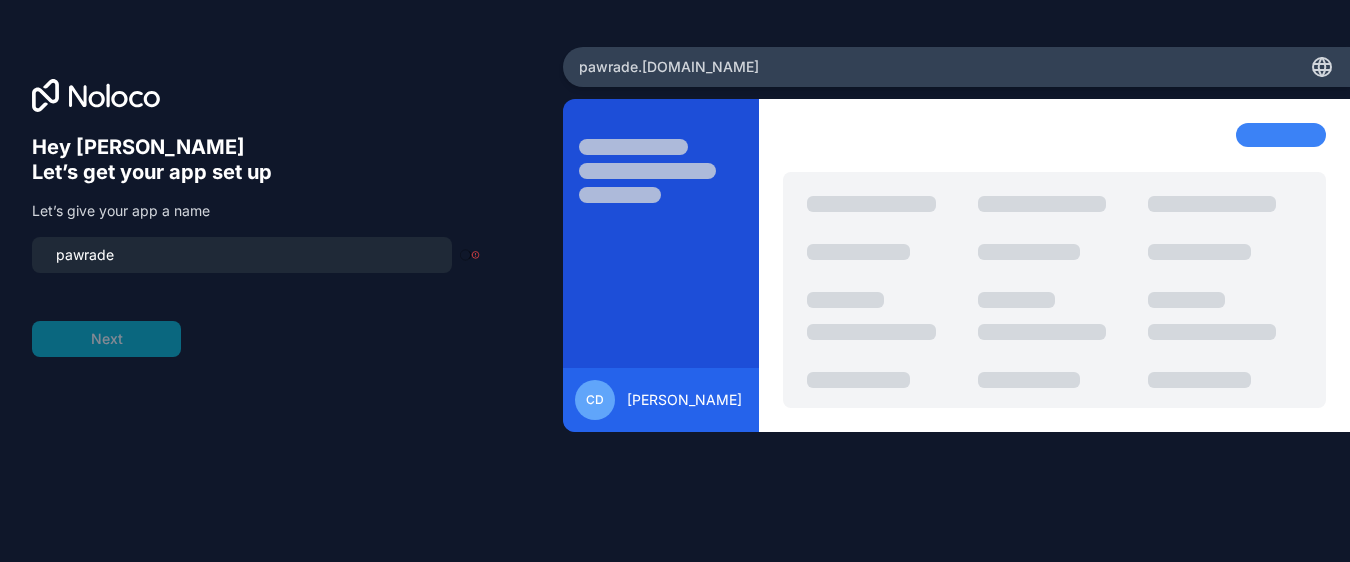 type on "pawrade-app" 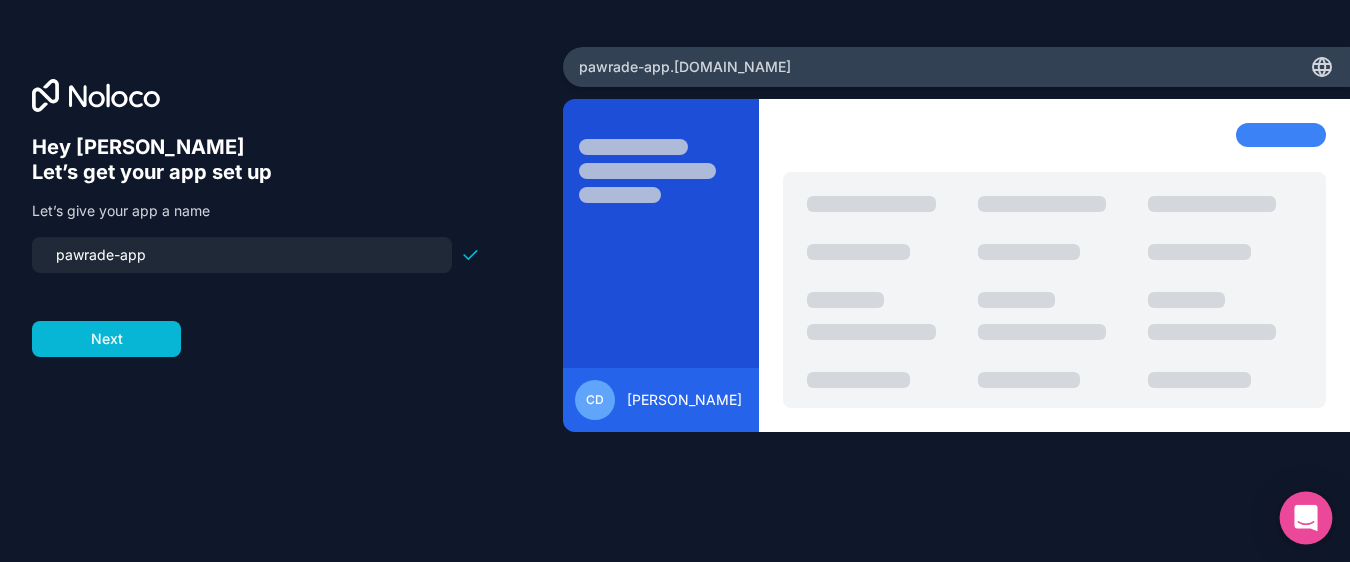 click 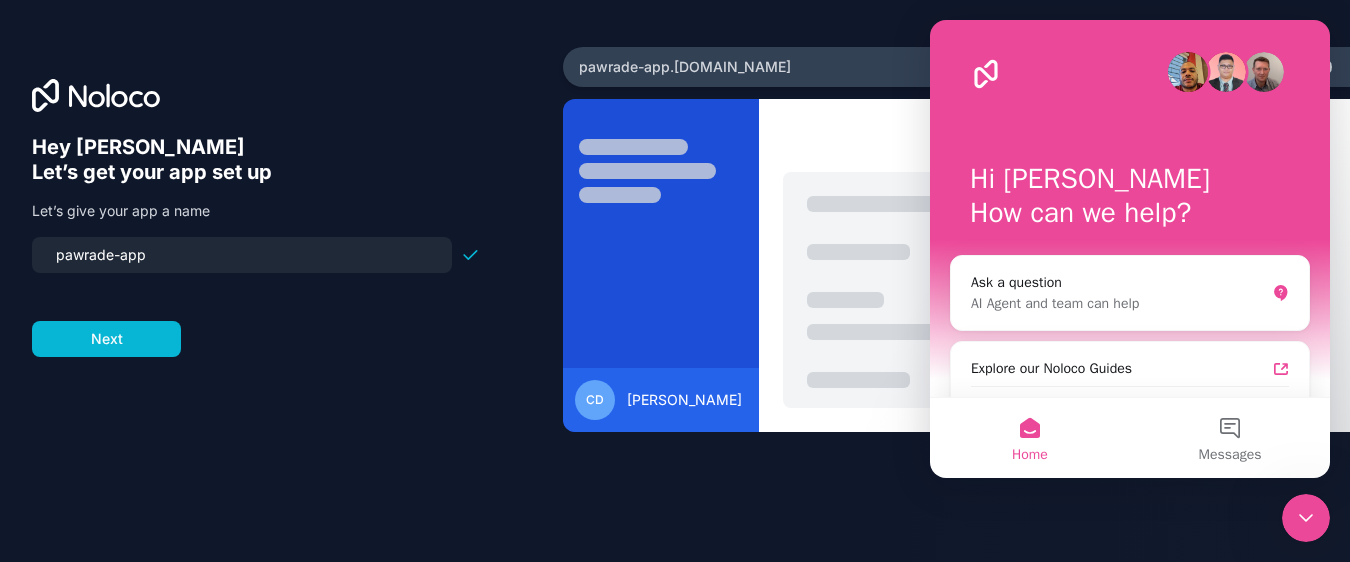 scroll, scrollTop: 0, scrollLeft: 0, axis: both 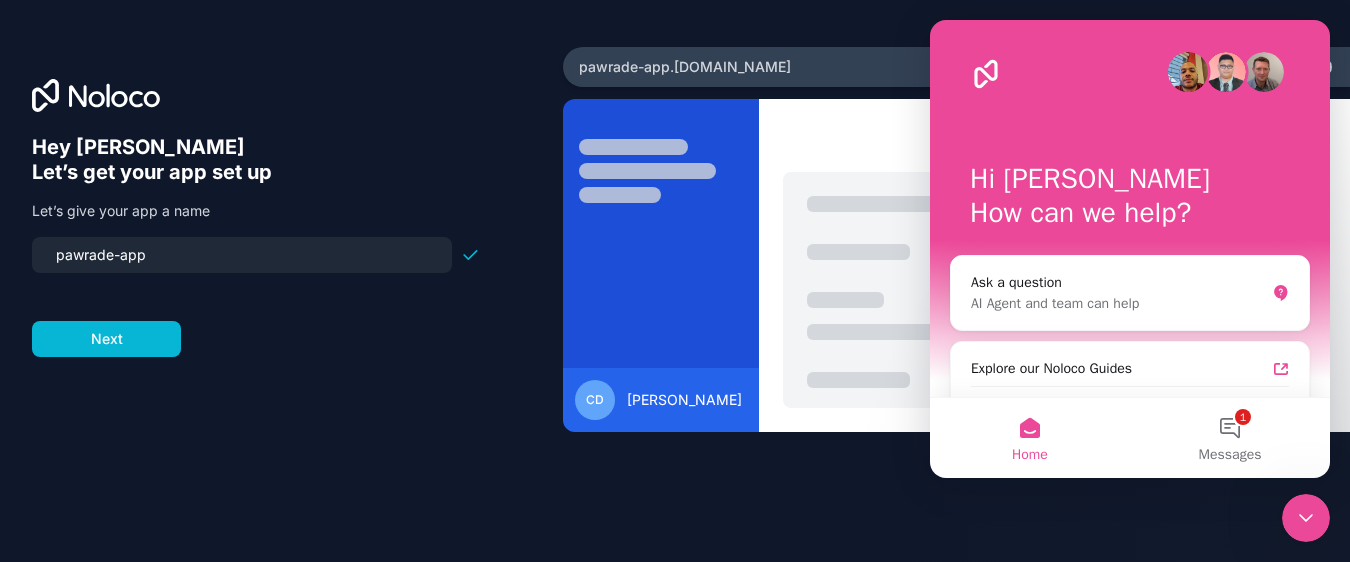 click at bounding box center [256, 285] 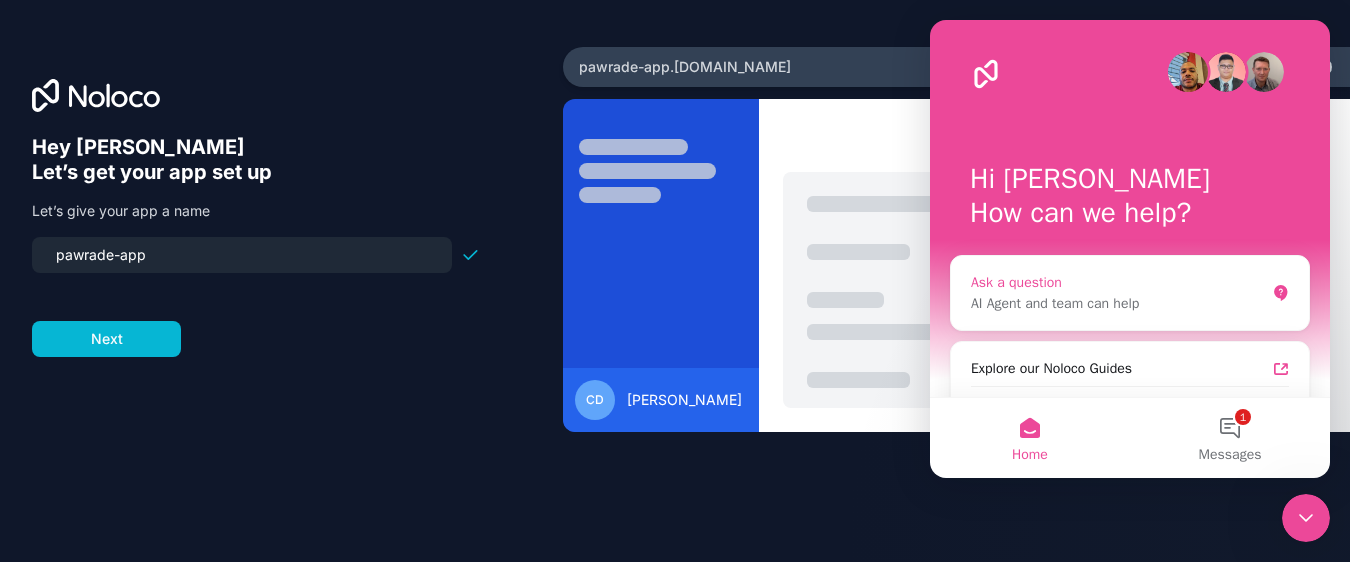 scroll, scrollTop: 46, scrollLeft: 0, axis: vertical 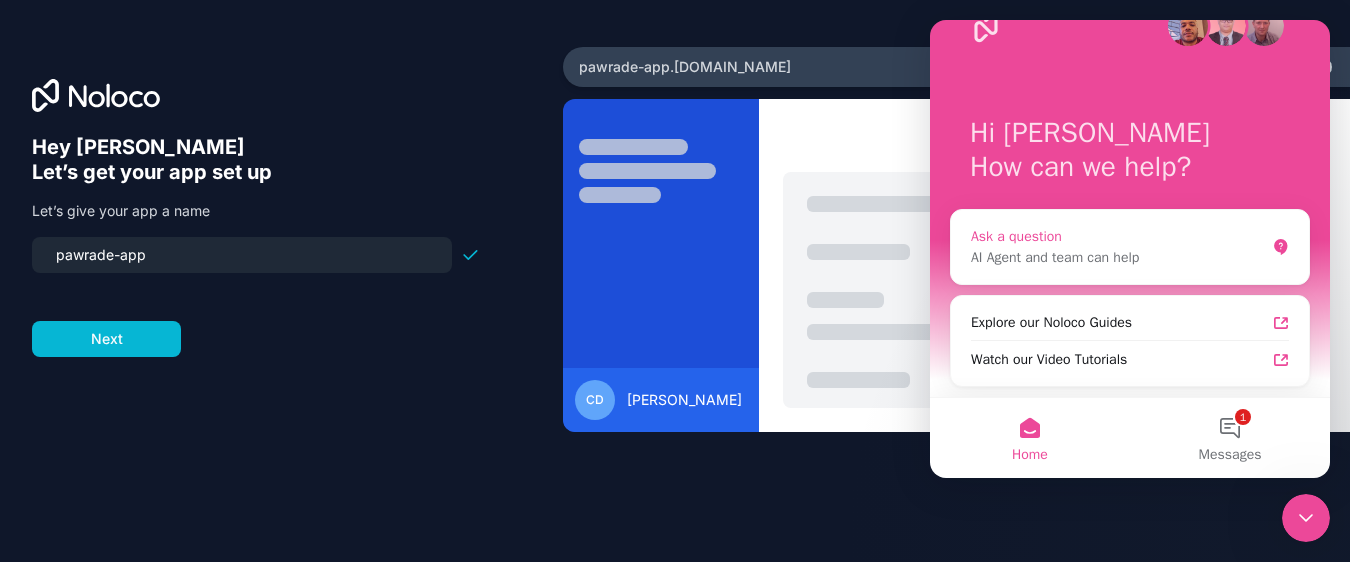click on "AI Agent and team can help" at bounding box center [1118, 257] 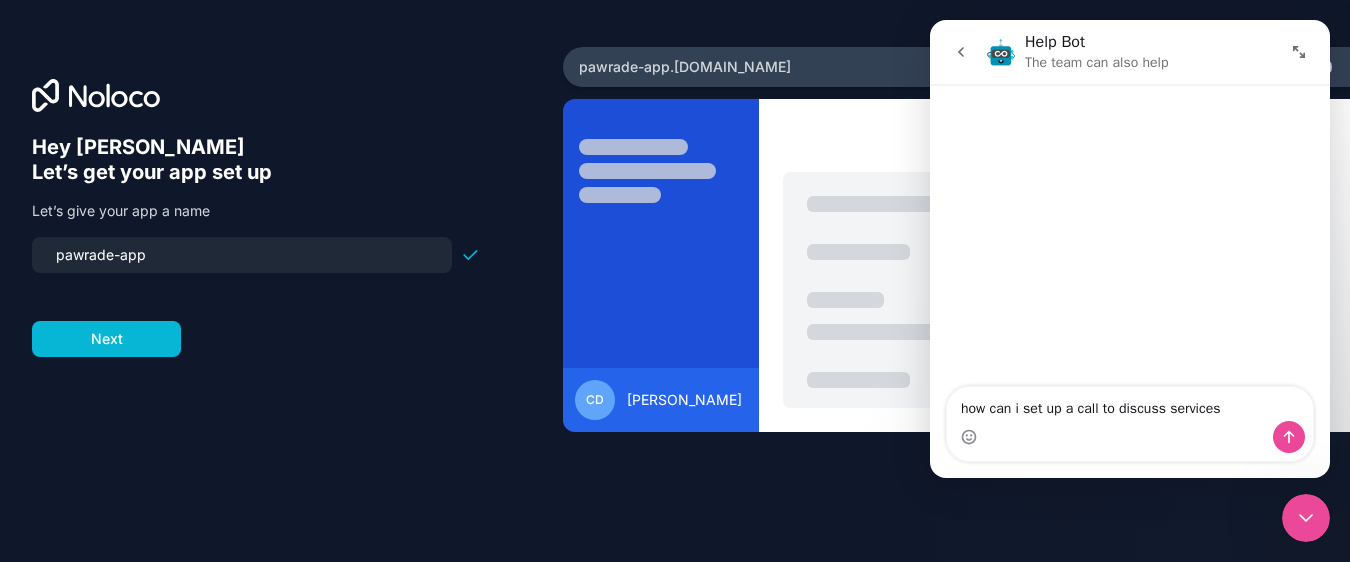 type on "how can i set up a call to discuss services" 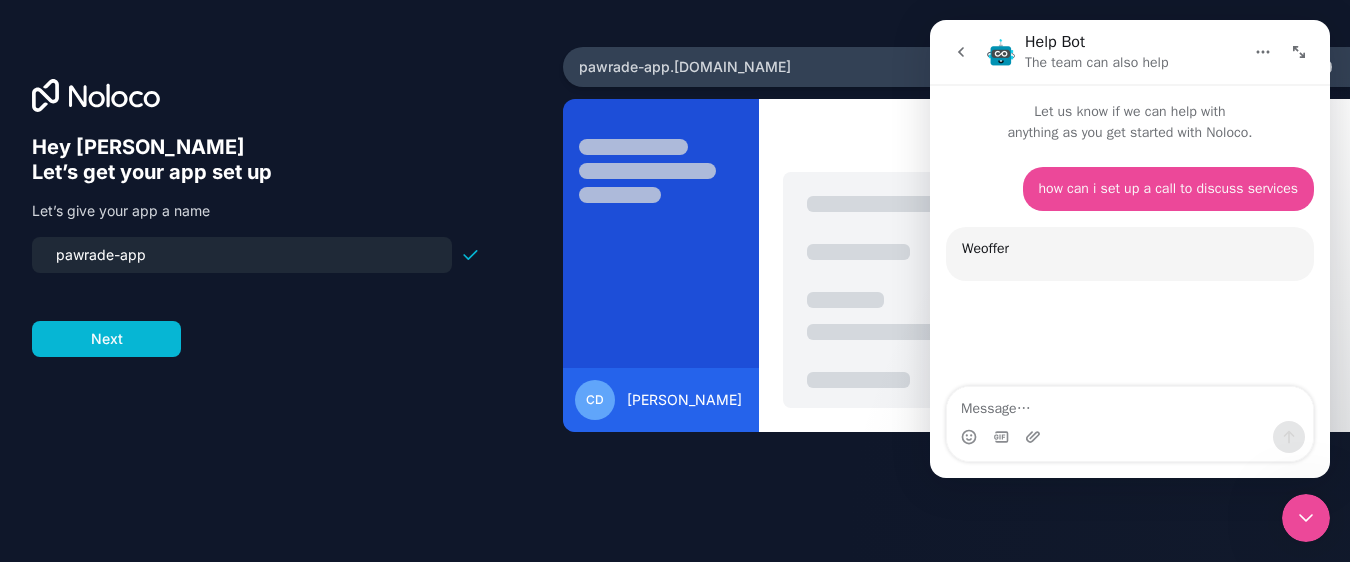 scroll, scrollTop: 3, scrollLeft: 0, axis: vertical 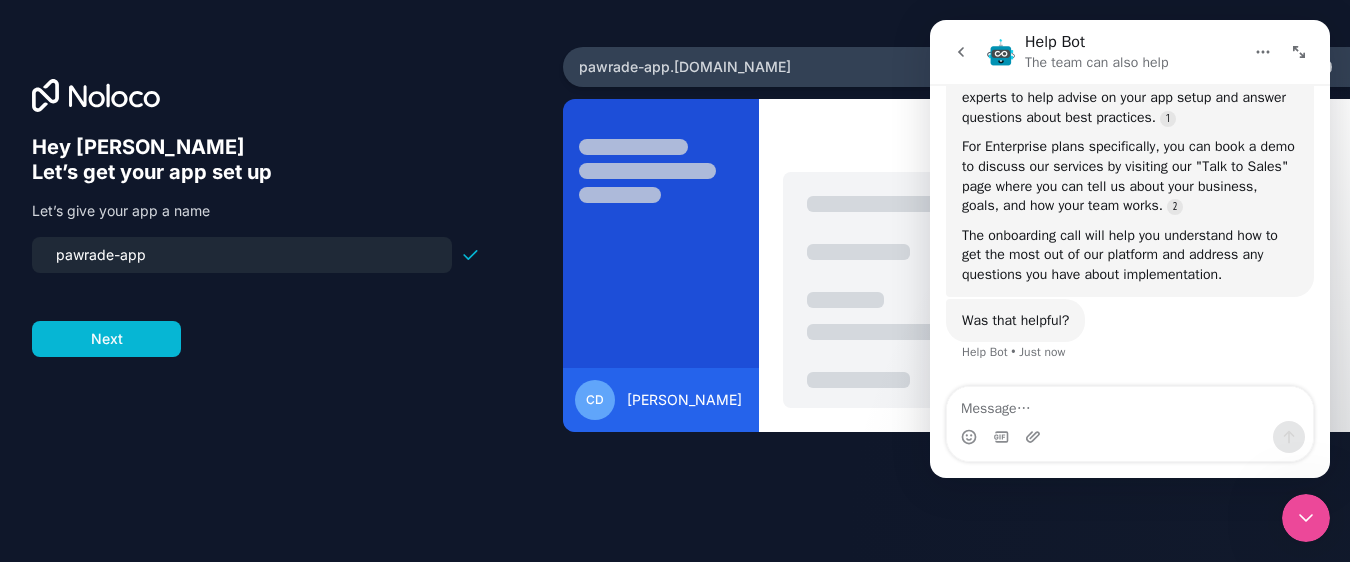 click at bounding box center [1130, 404] 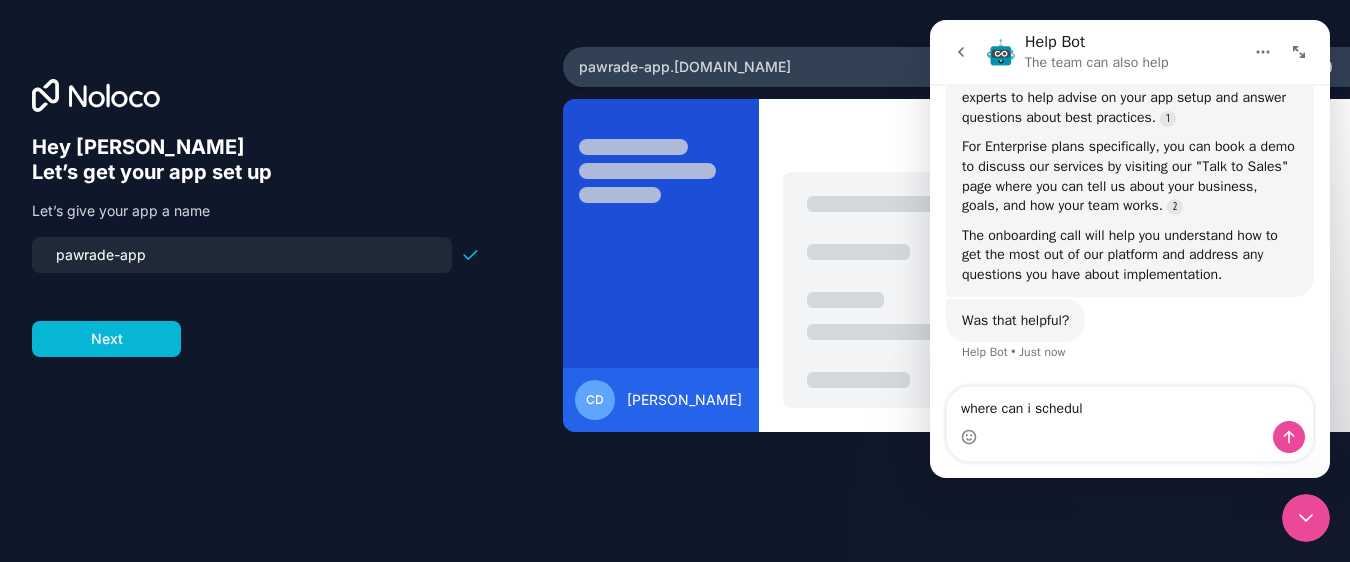 type on "where can i schedule" 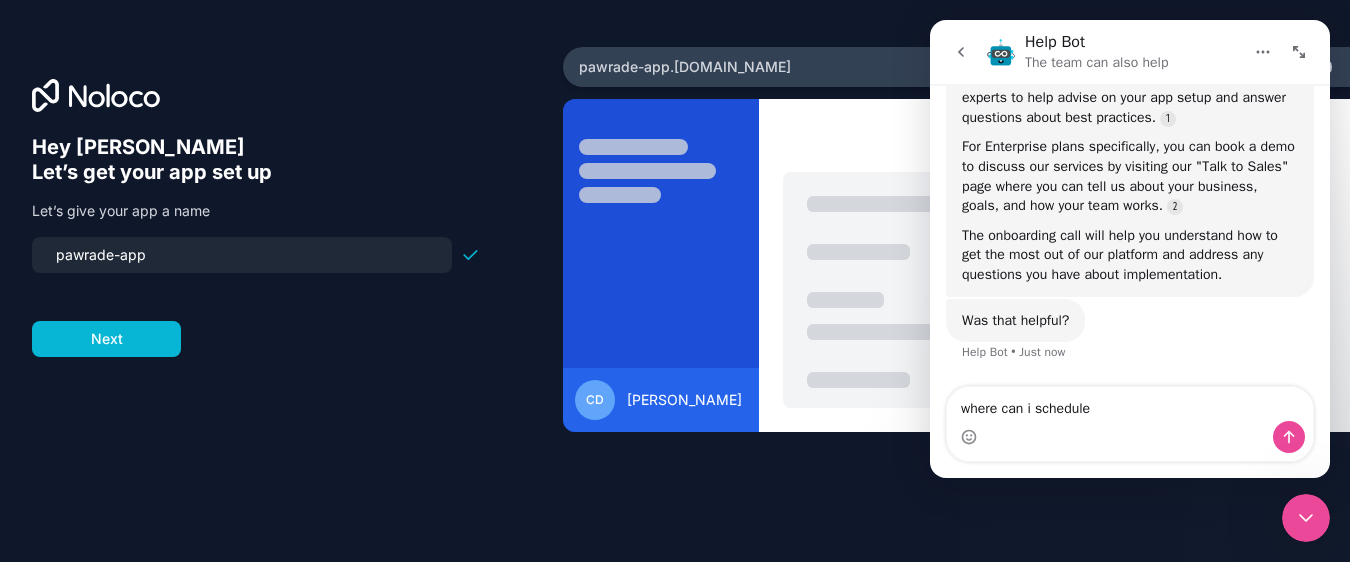 type 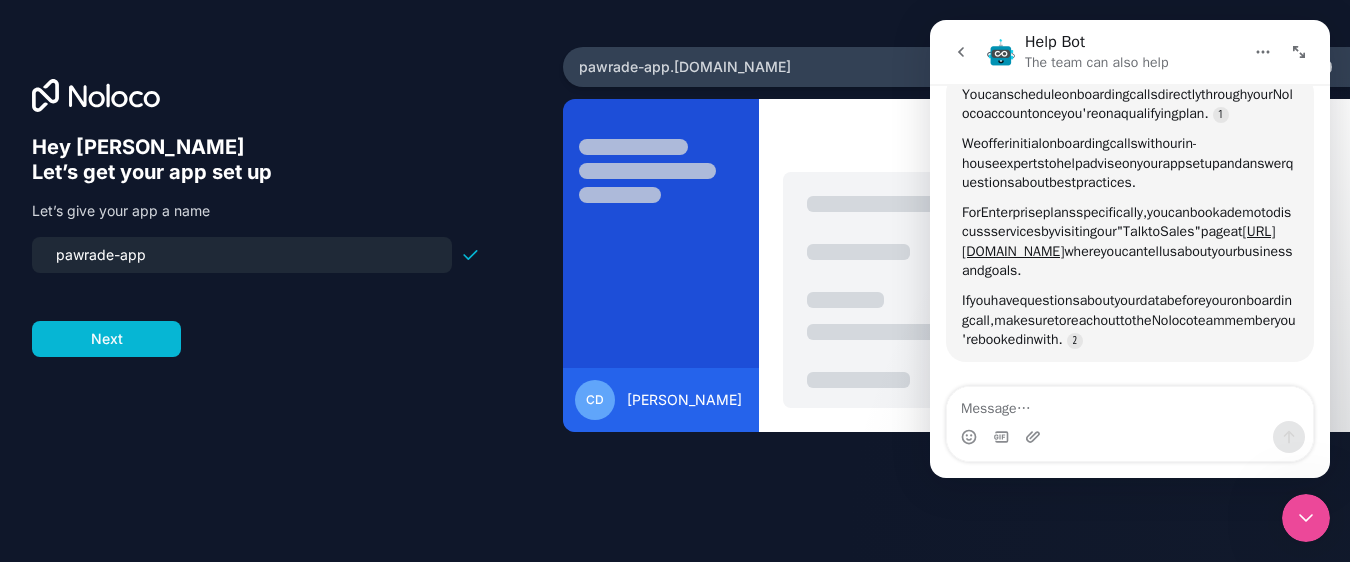 scroll, scrollTop: 524, scrollLeft: 0, axis: vertical 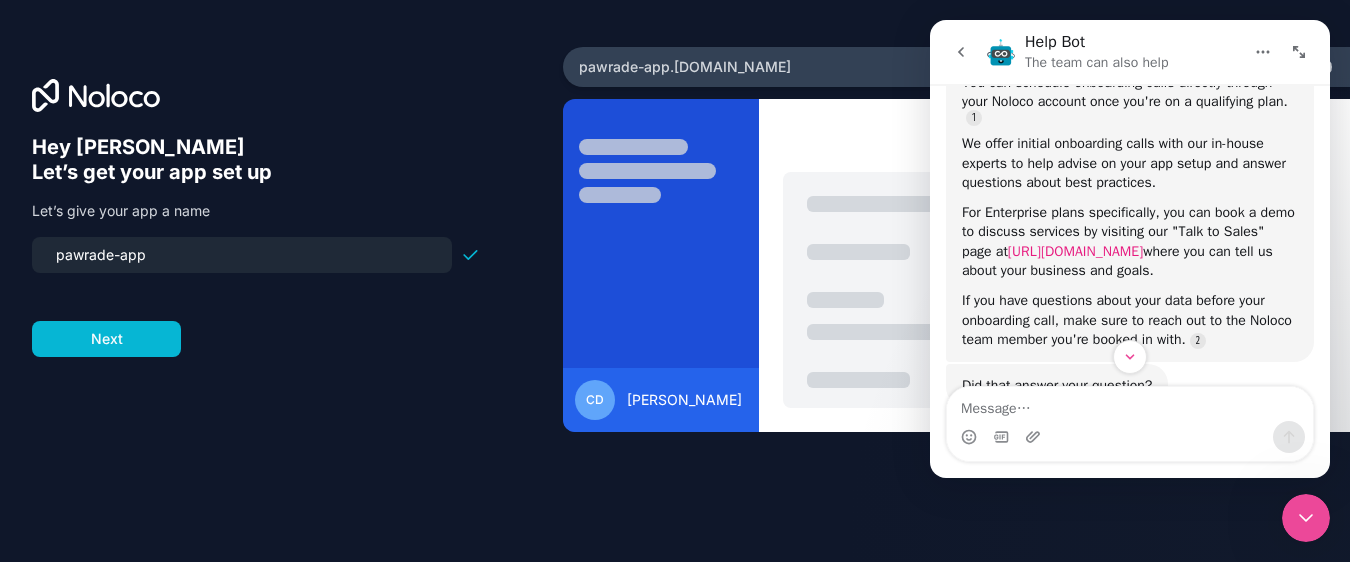click on "https://noloco.io/book-demo" at bounding box center (1075, 251) 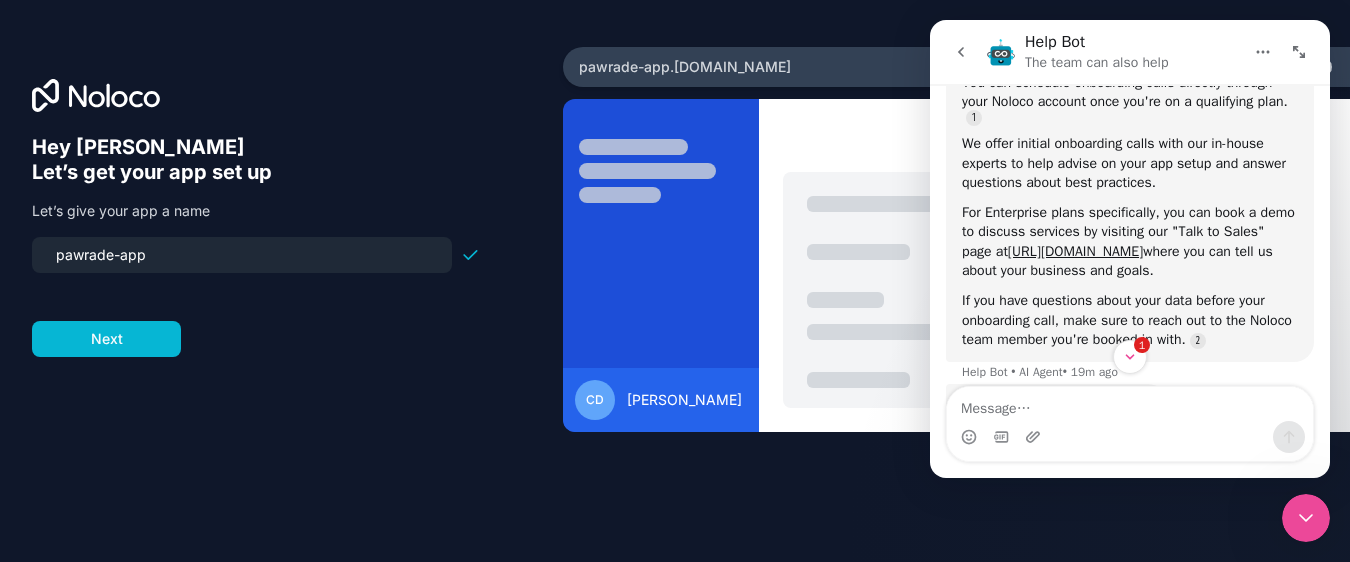 click on "Hey Courtney 👋 Let’s get your app set up Let’s give your app a name pawrade-app Next pawrade-app .noloco.co CD Courtney Dean" at bounding box center (675, 281) 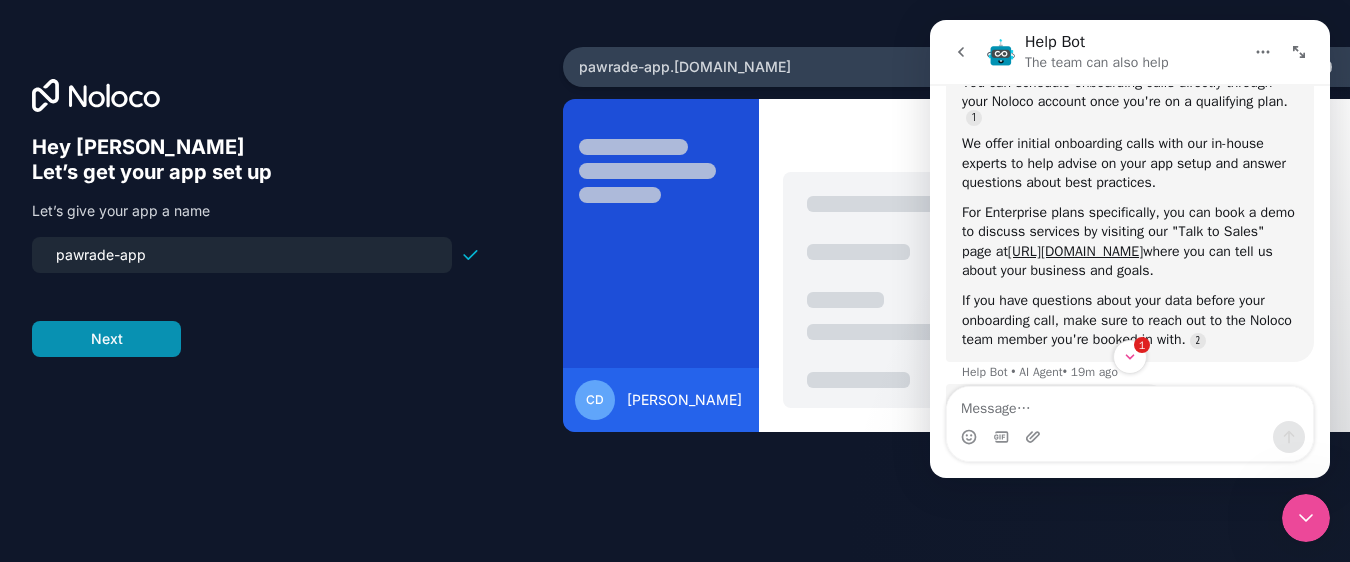 click on "Next" at bounding box center (106, 339) 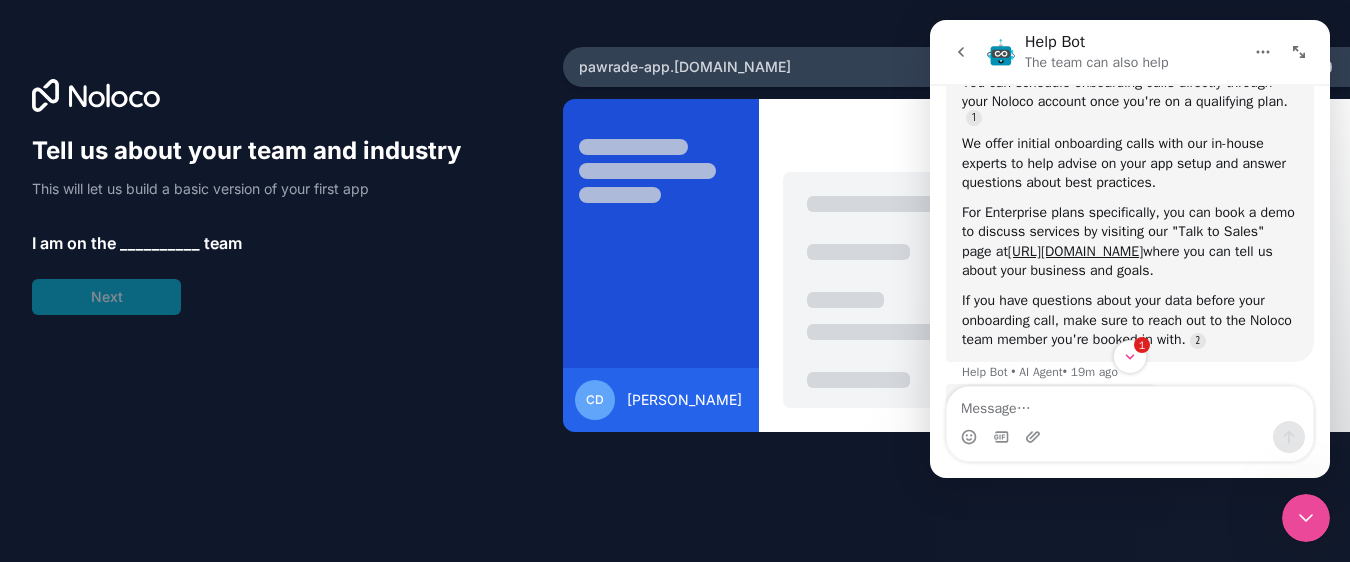 click on "__________" at bounding box center [160, 243] 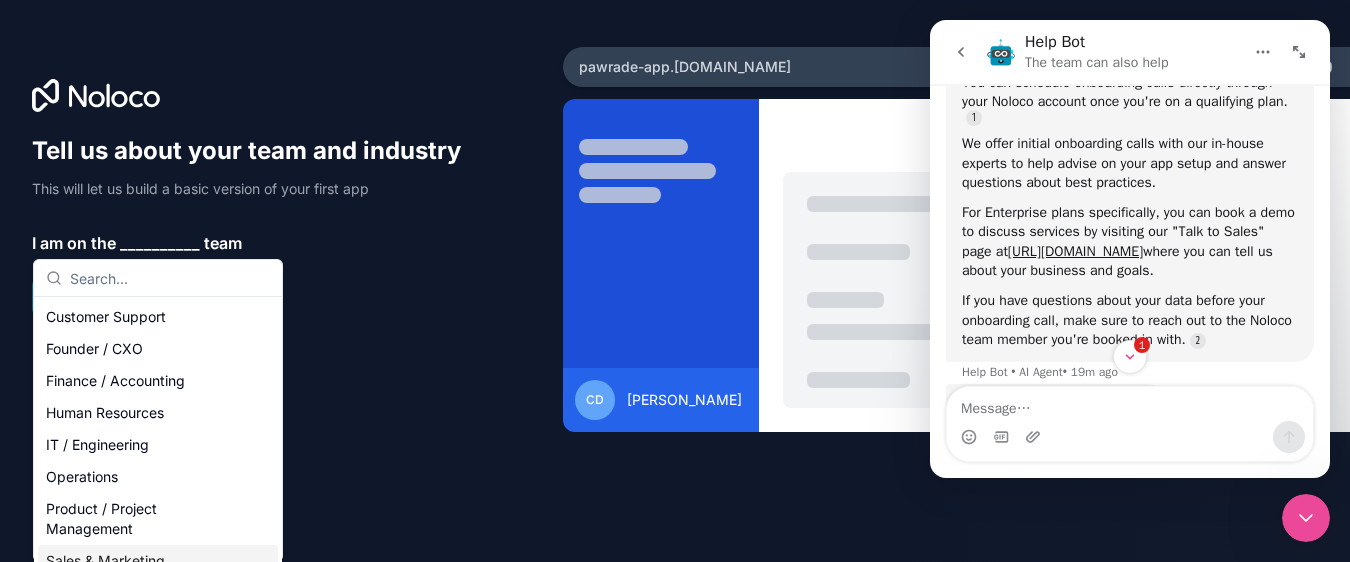 click on "Sales & Marketing" at bounding box center (158, 561) 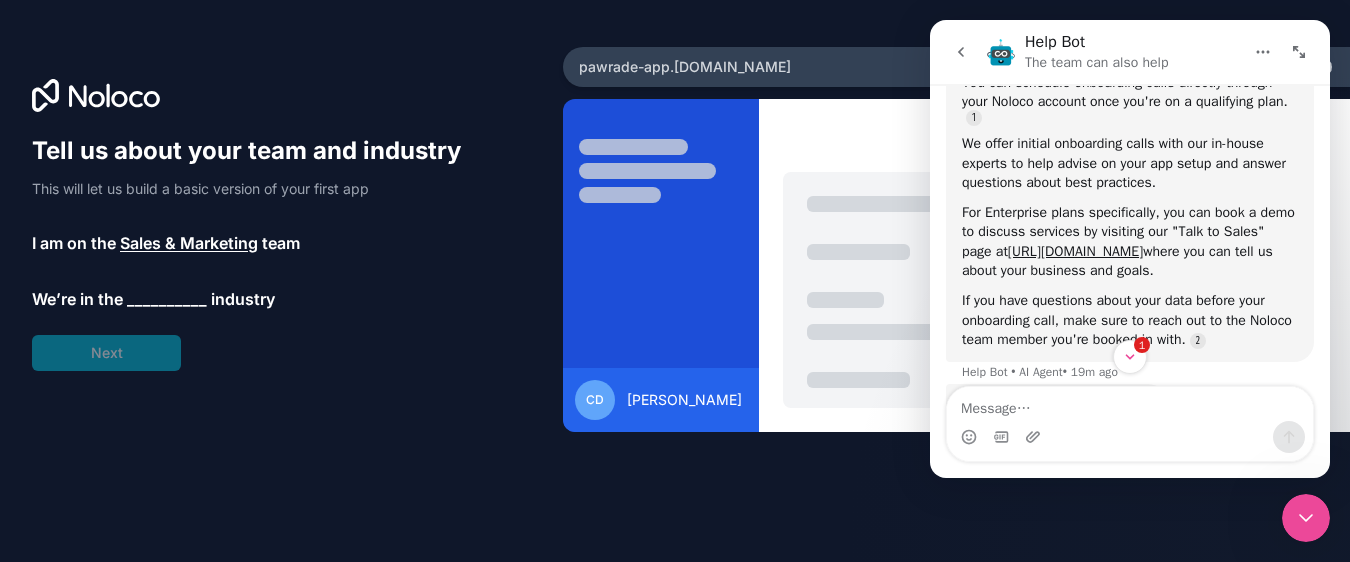 click on "__________" at bounding box center (167, 299) 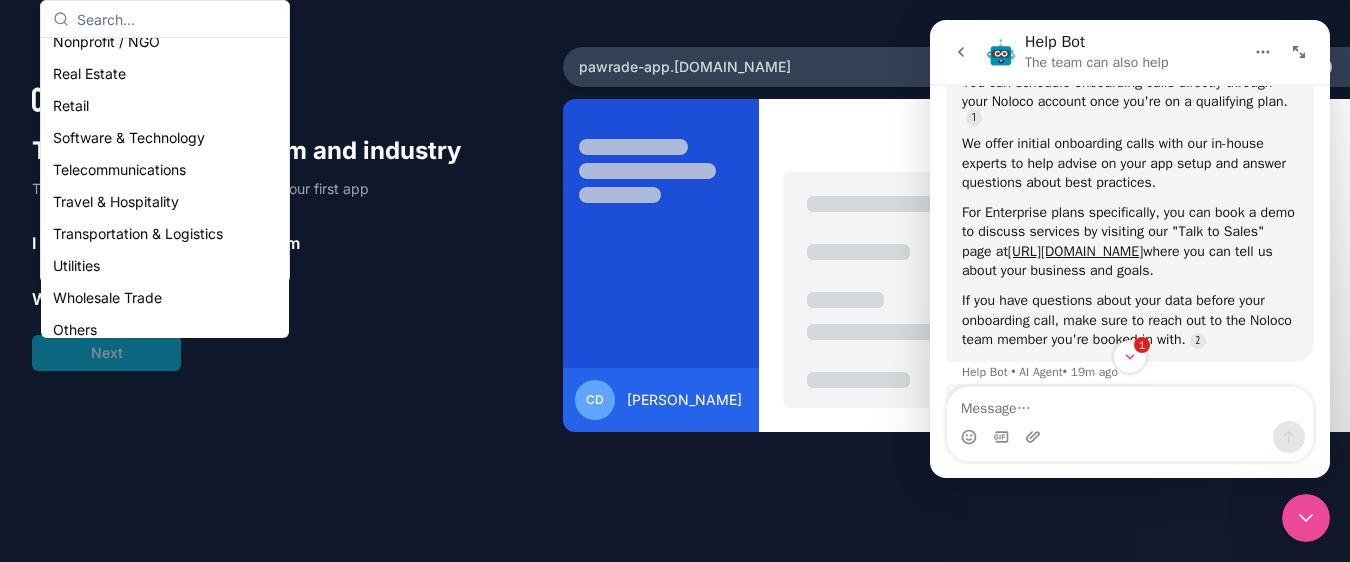 scroll, scrollTop: 412, scrollLeft: 0, axis: vertical 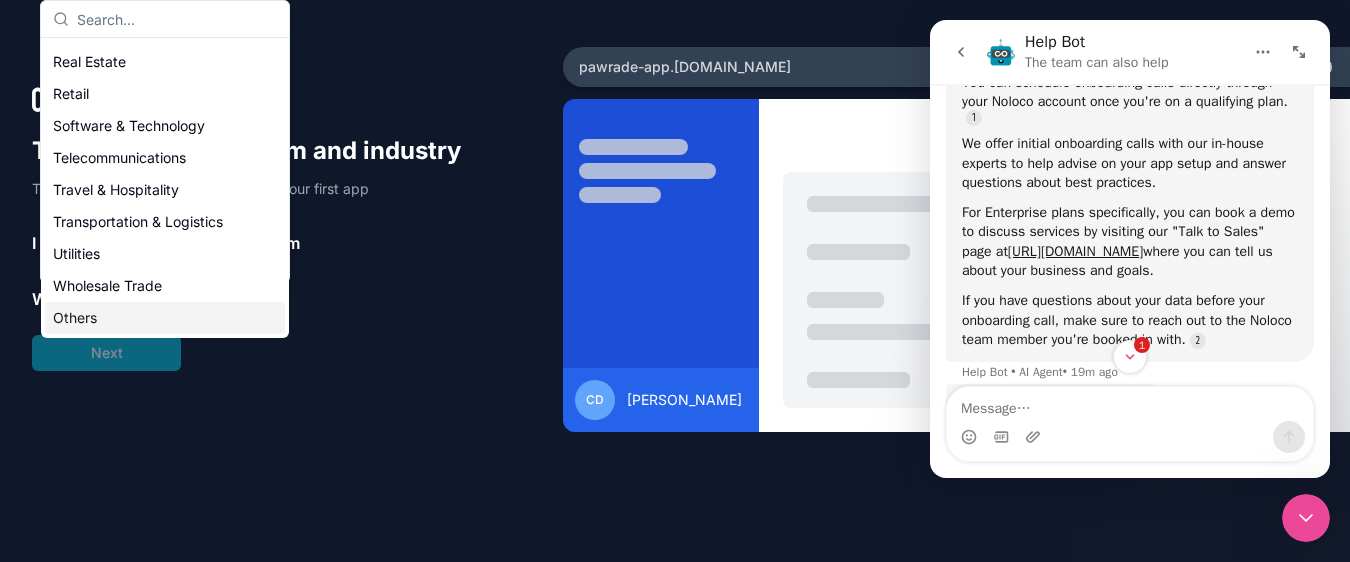 click on "Others" at bounding box center [165, 318] 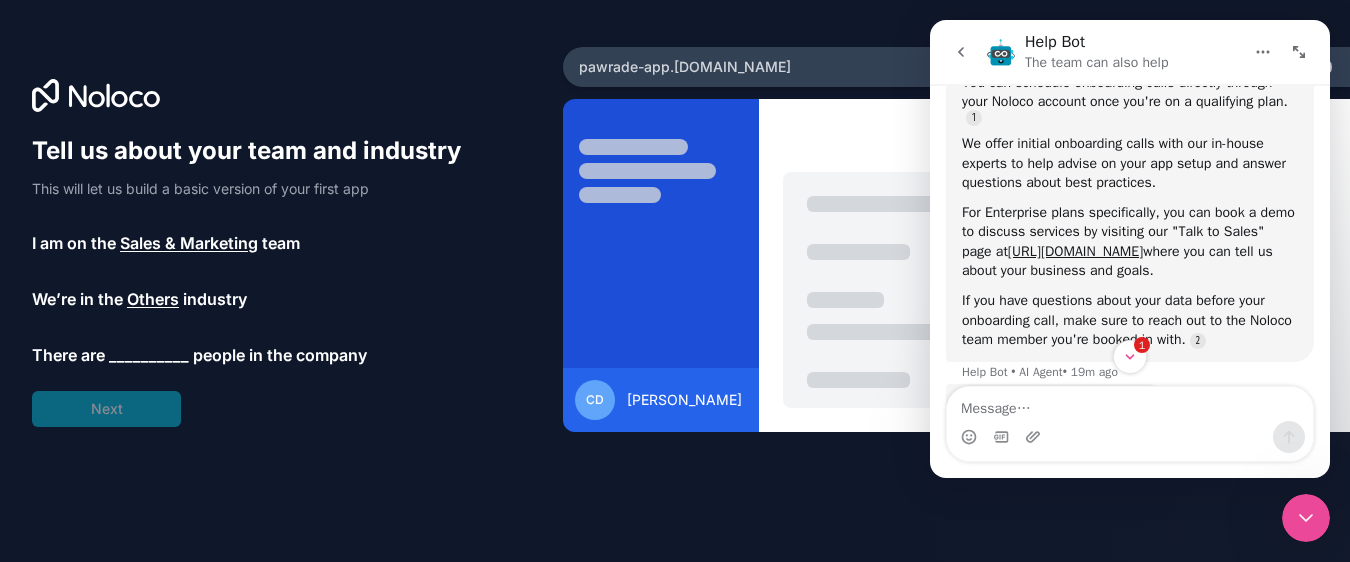 click on "__________" at bounding box center (149, 355) 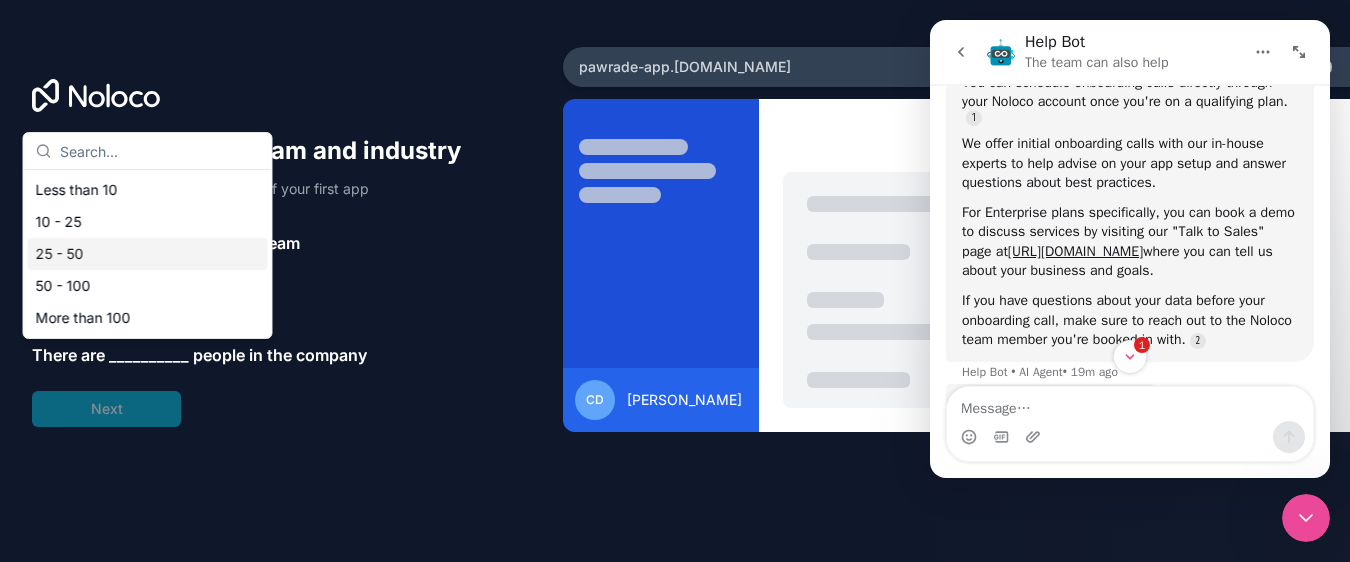 click on "25 - 50" at bounding box center [148, 254] 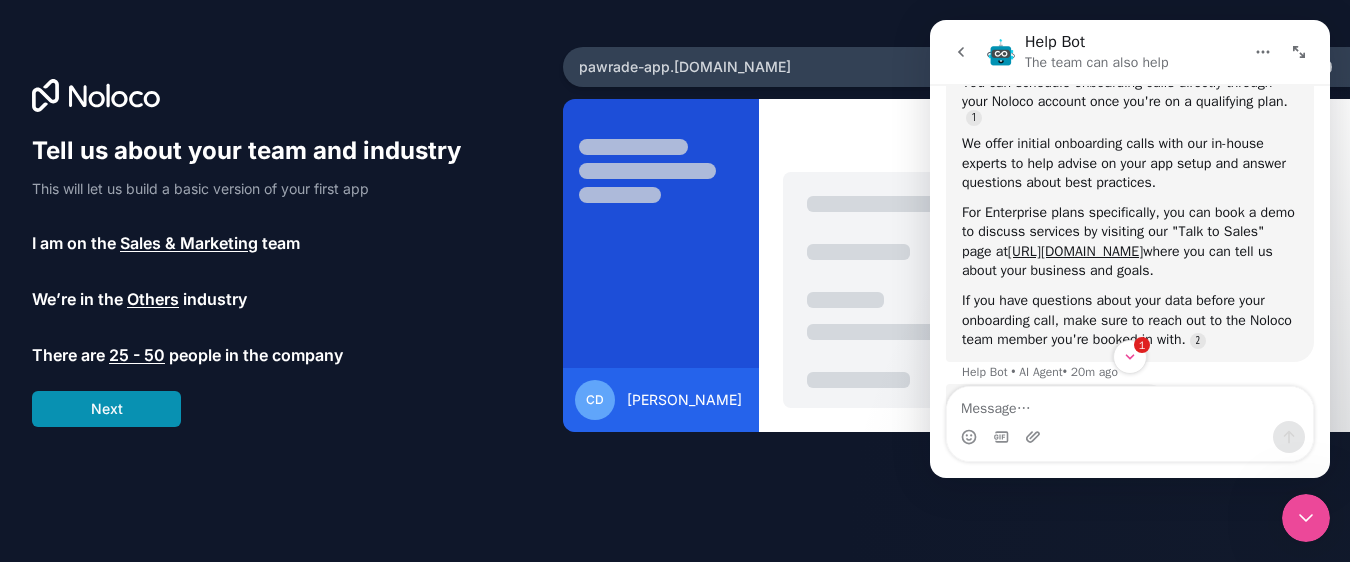 click on "Next" at bounding box center [106, 409] 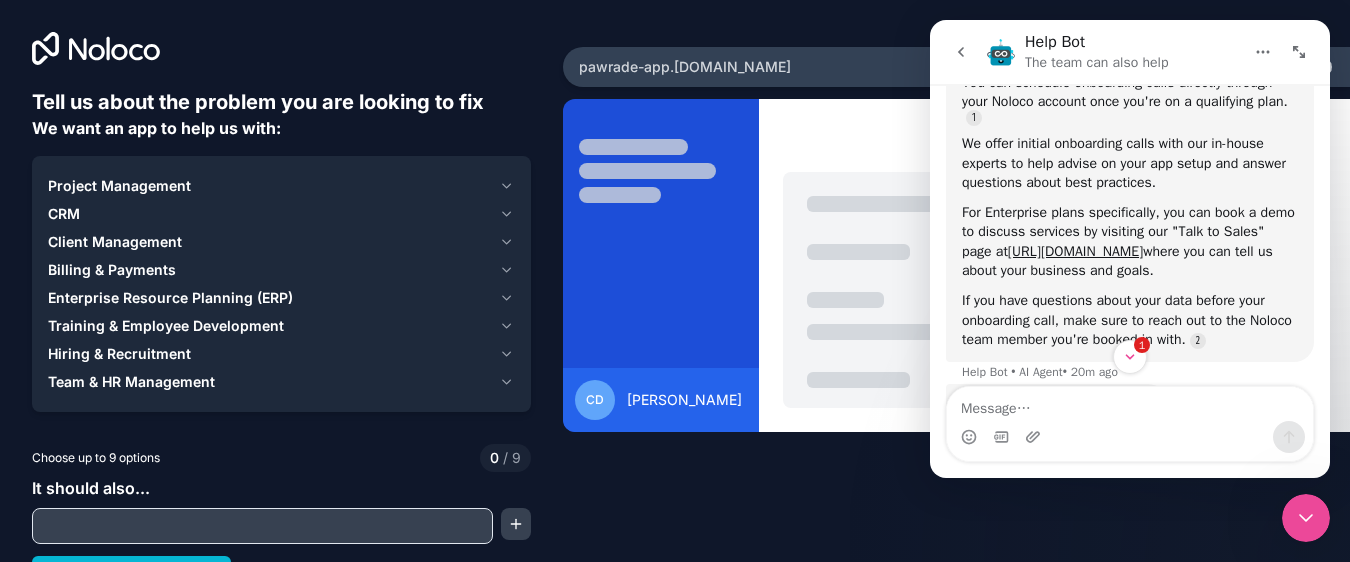 click on "Project Management" at bounding box center [119, 186] 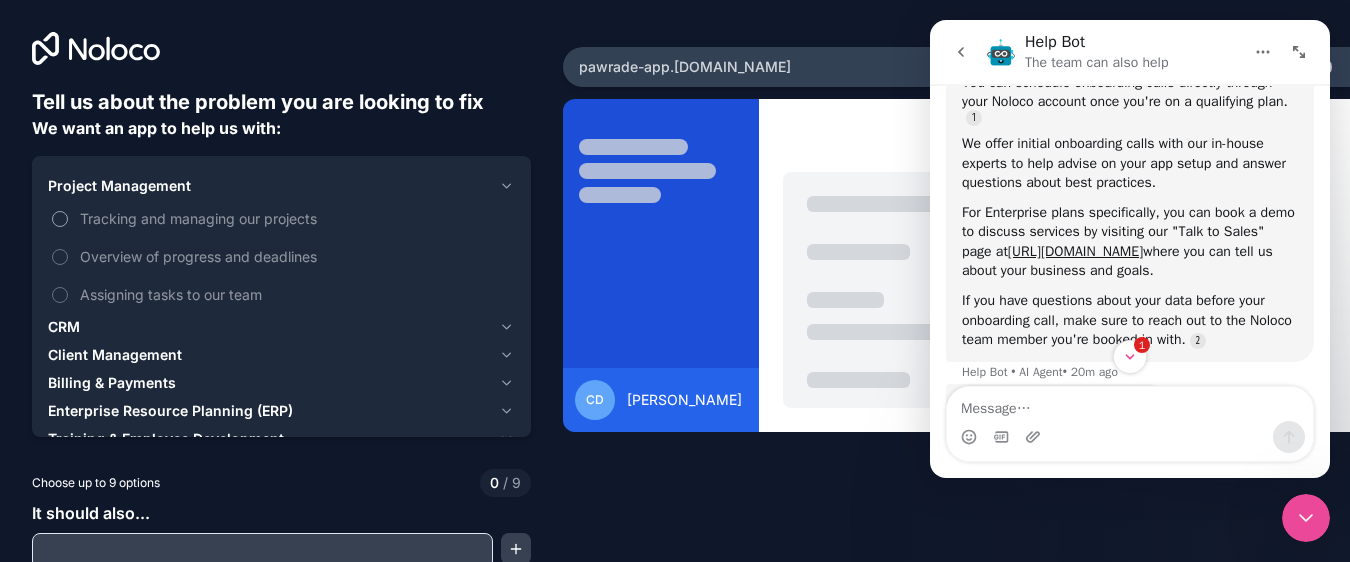 click on "Tracking and managing our projects" at bounding box center (60, 219) 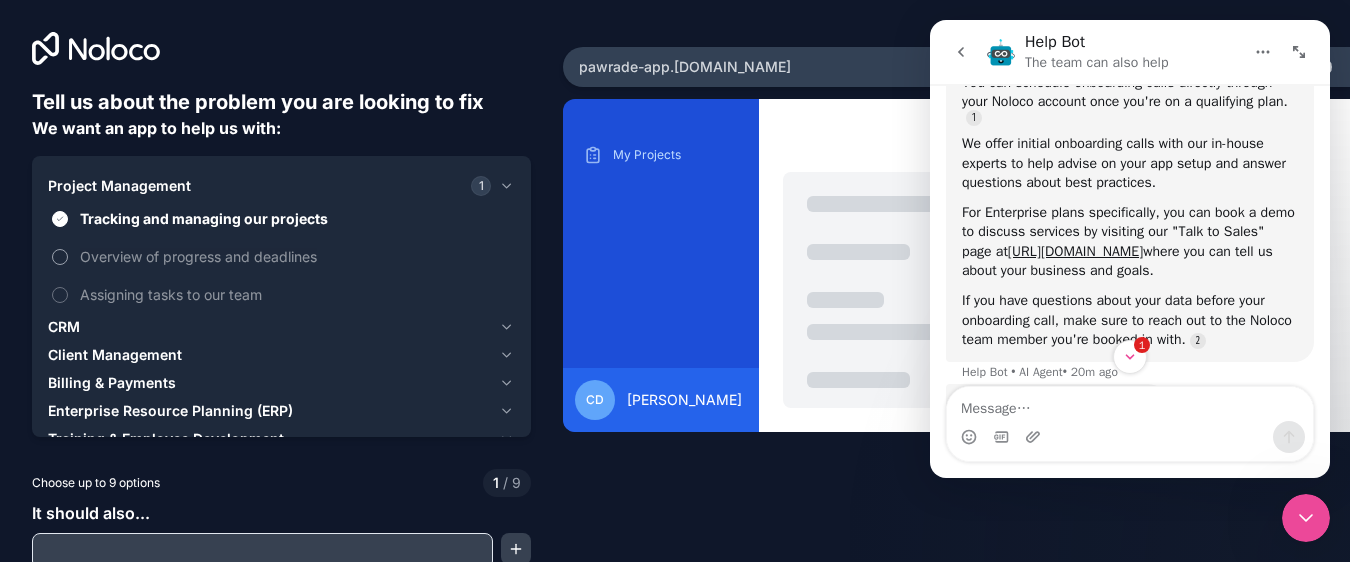 click on "Overview of progress and deadlines" at bounding box center [60, 257] 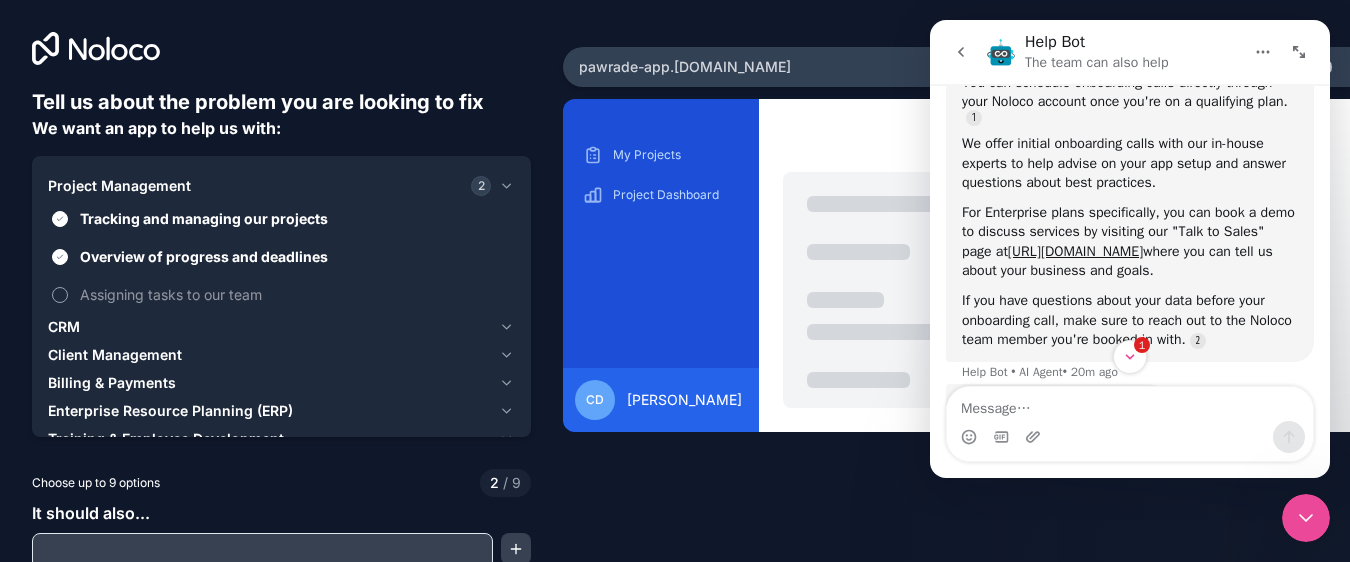 click on "Assigning tasks to our team" at bounding box center (60, 295) 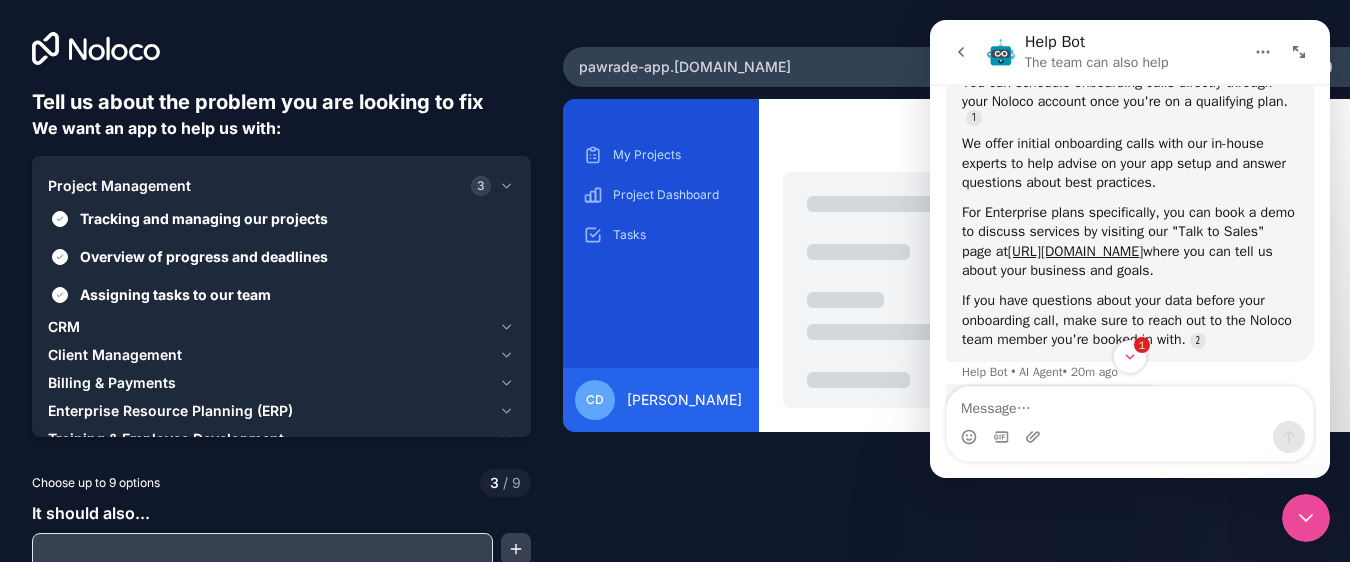 click on "CRM" at bounding box center [64, 327] 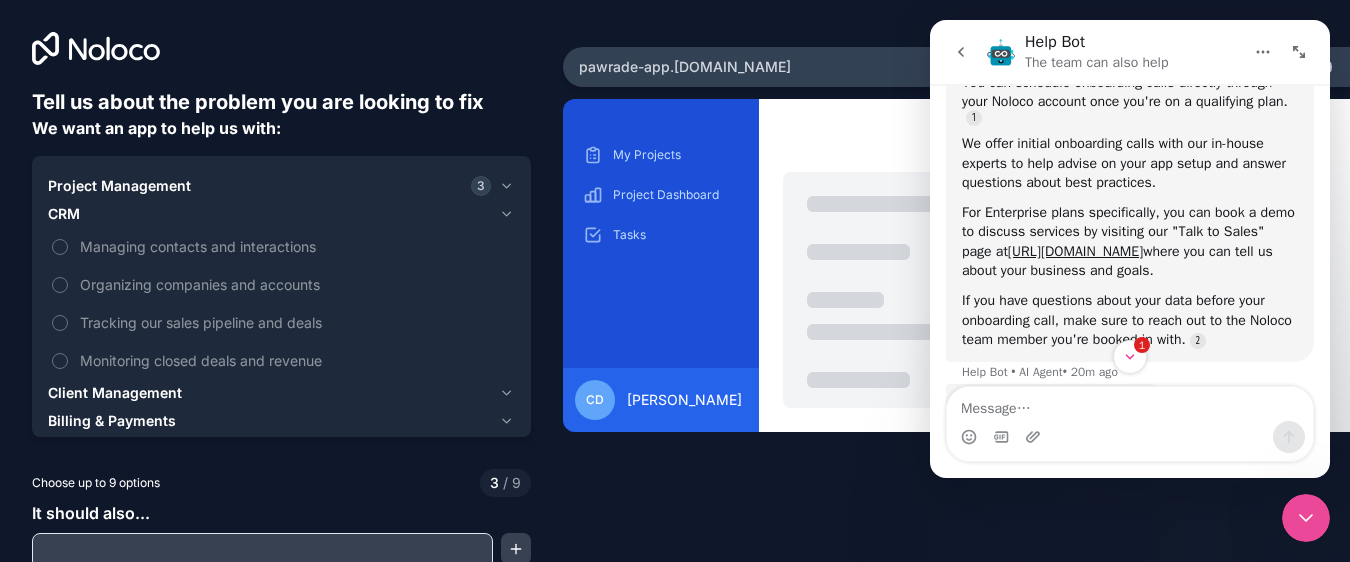 scroll, scrollTop: 29, scrollLeft: 0, axis: vertical 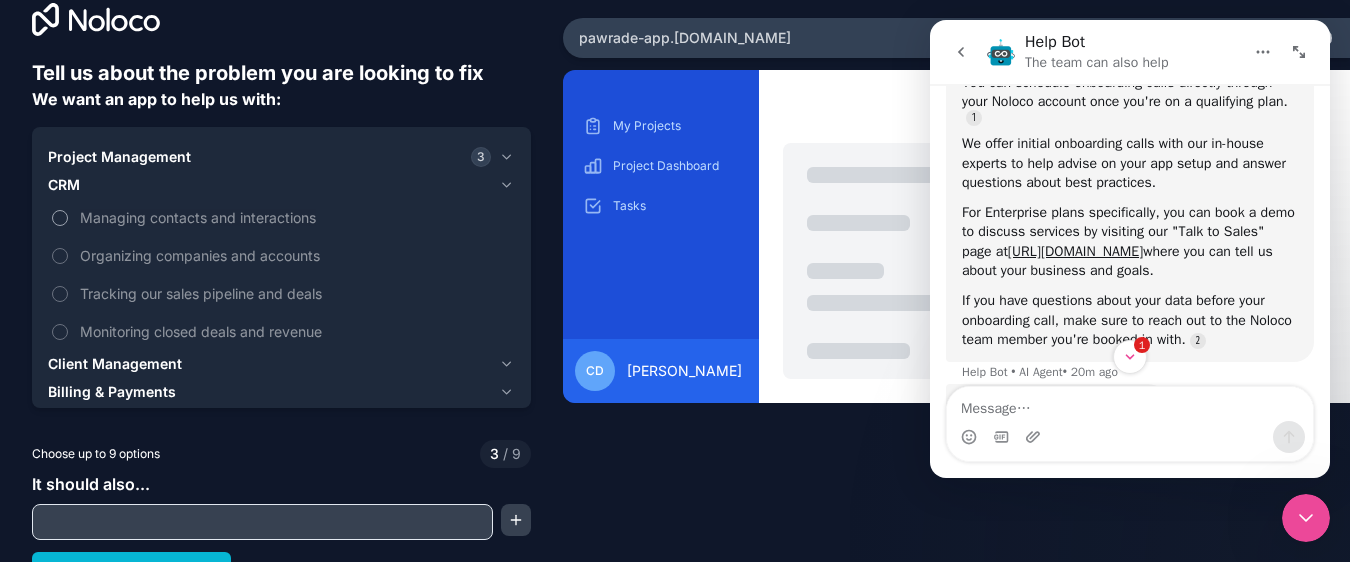 click on "Managing contacts and interactions" at bounding box center [60, 218] 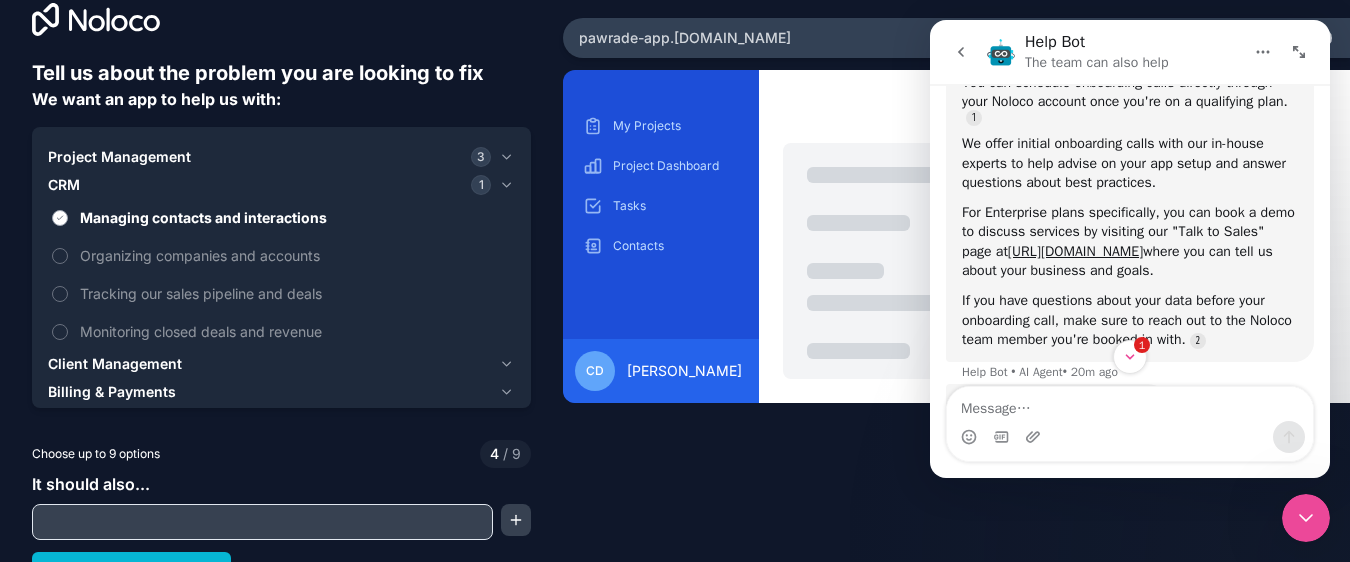 click on "Managing contacts and interactions" at bounding box center [60, 218] 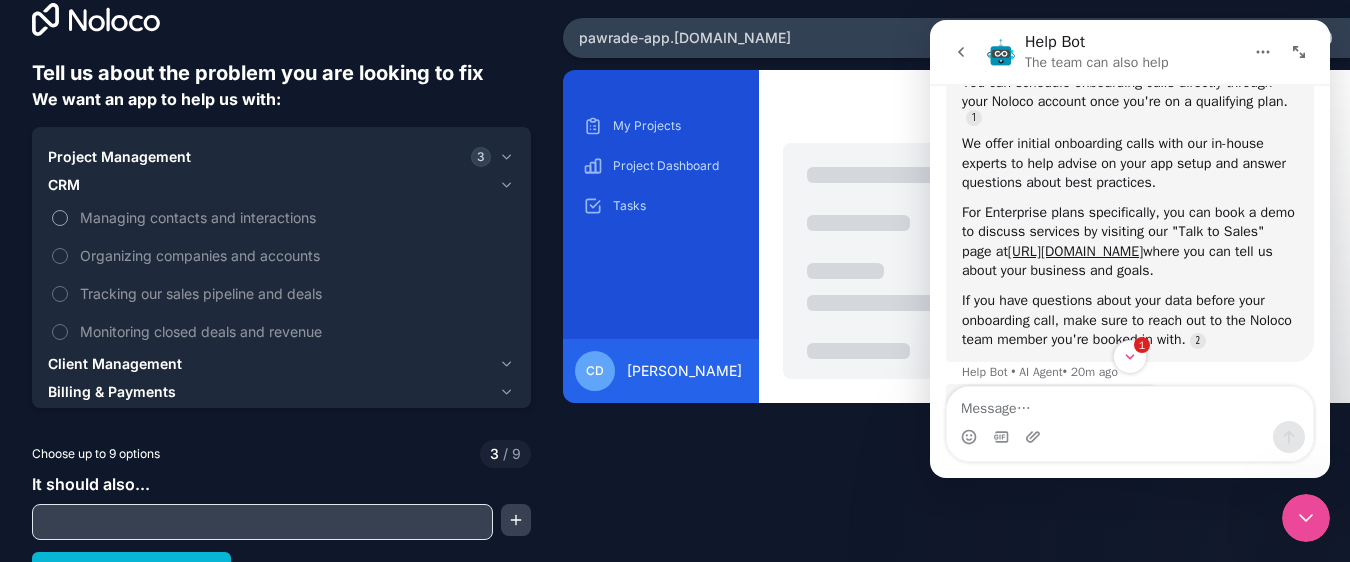 click on "Managing contacts and interactions" at bounding box center [60, 218] 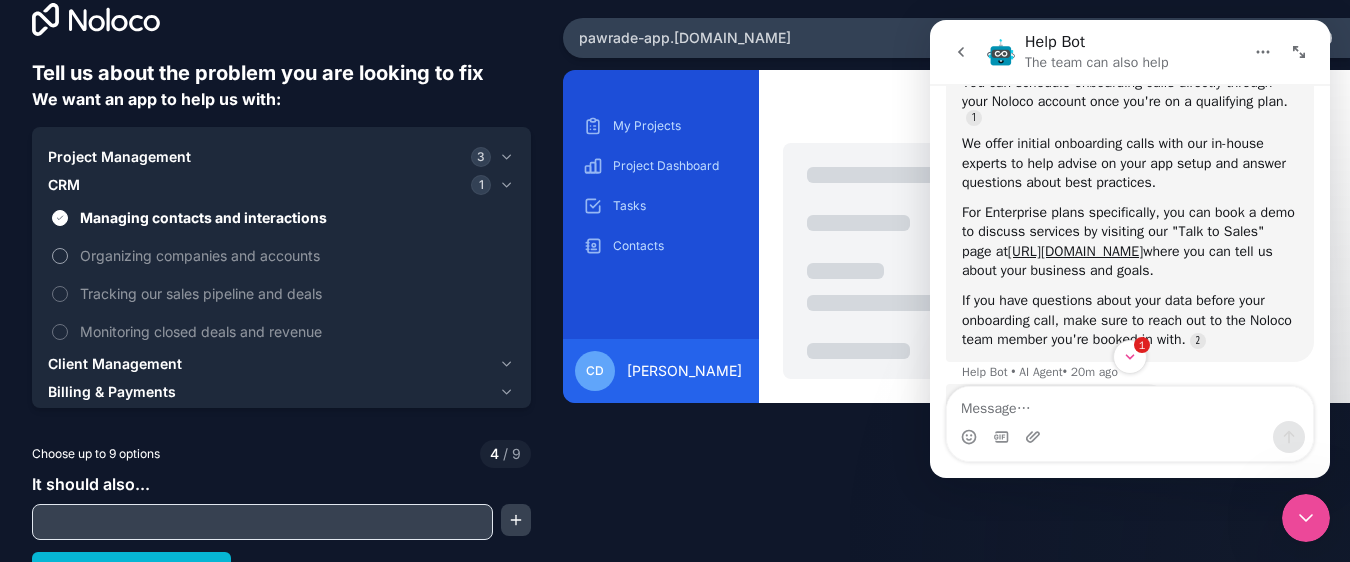 click on "Organizing companies and accounts" at bounding box center [60, 256] 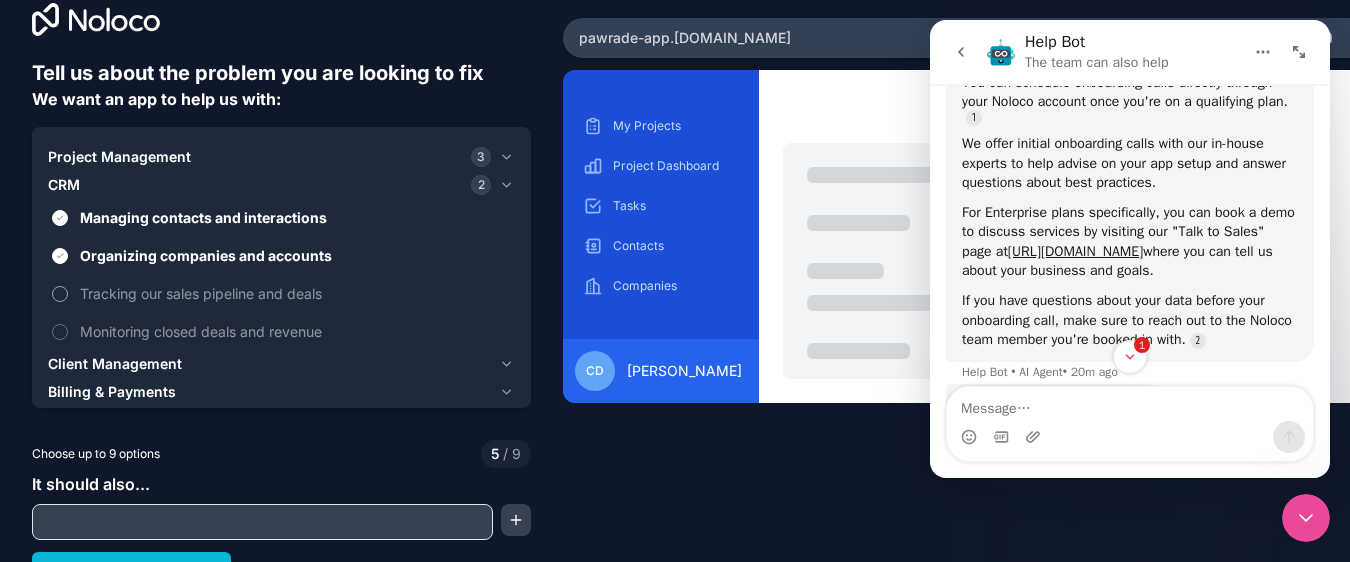 click on "Tracking our sales pipeline and deals" at bounding box center [281, 293] 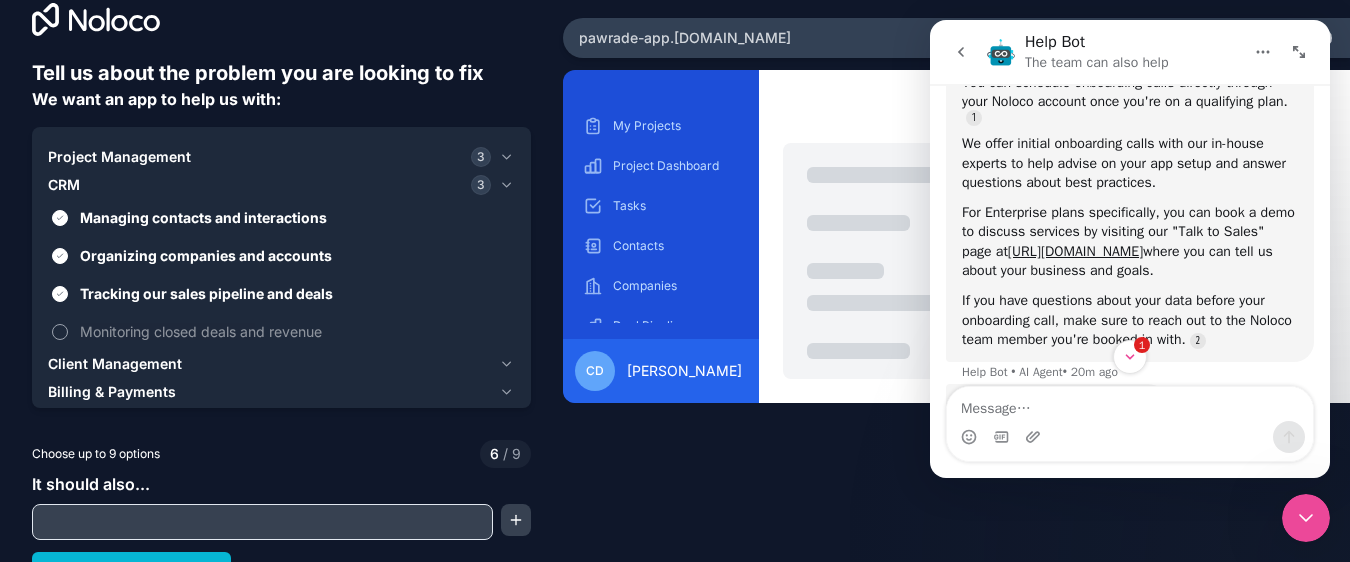click on "Monitoring closed deals and revenue" at bounding box center (60, 332) 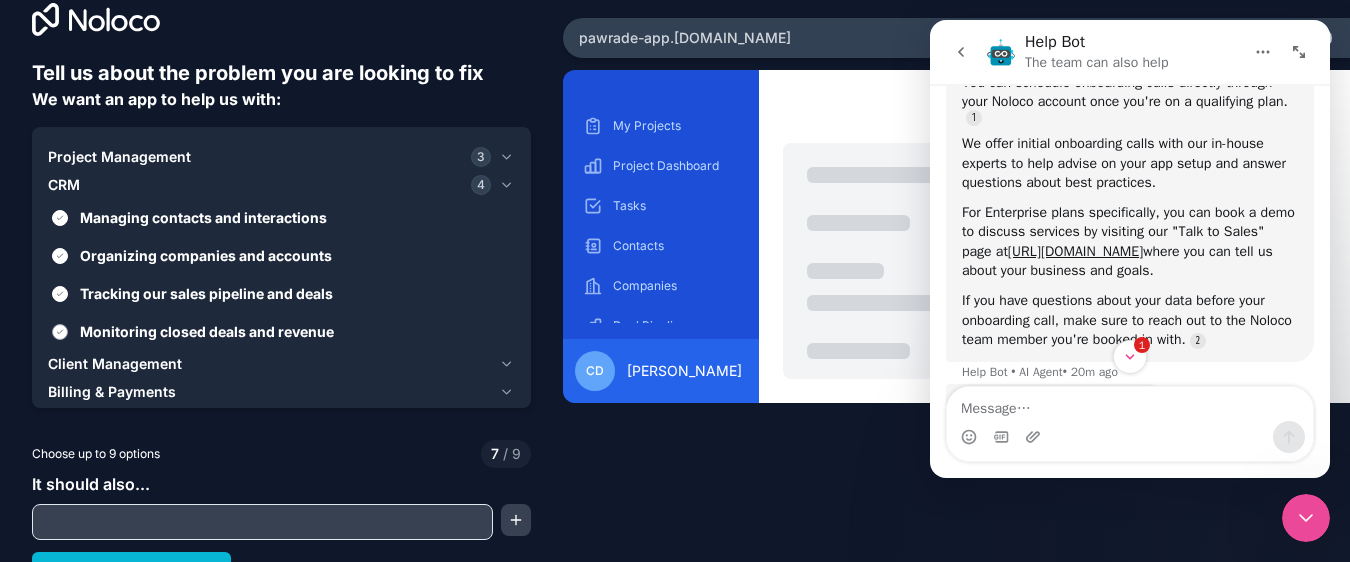 scroll, scrollTop: 55, scrollLeft: 0, axis: vertical 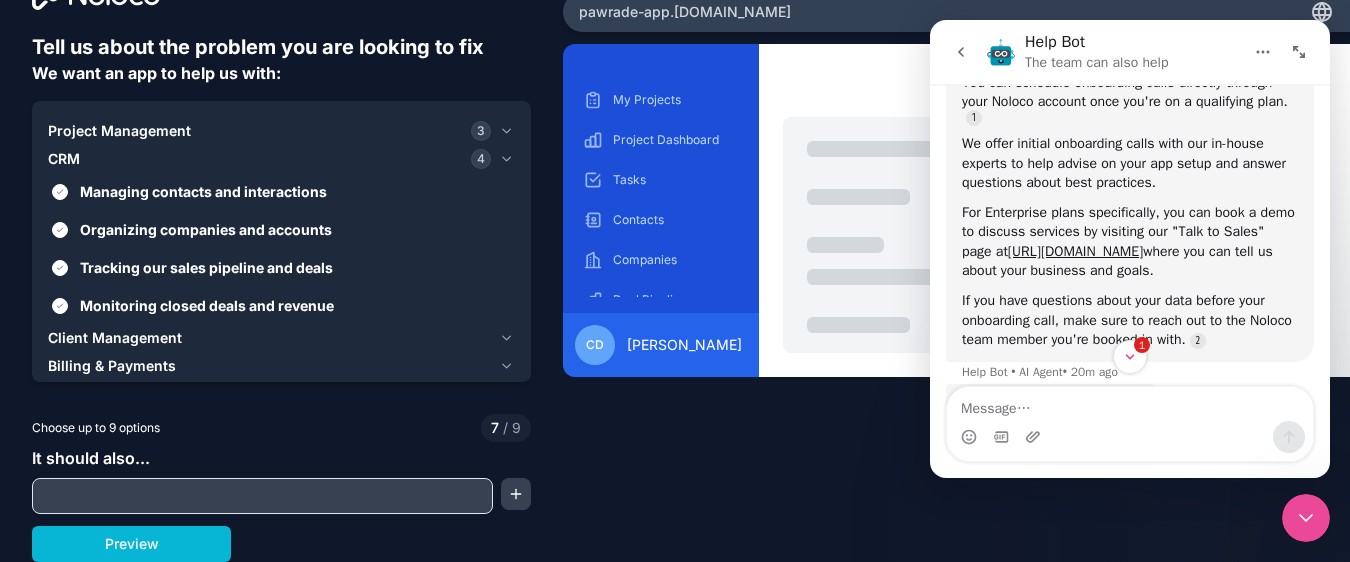 click on "Client Management" at bounding box center [115, 338] 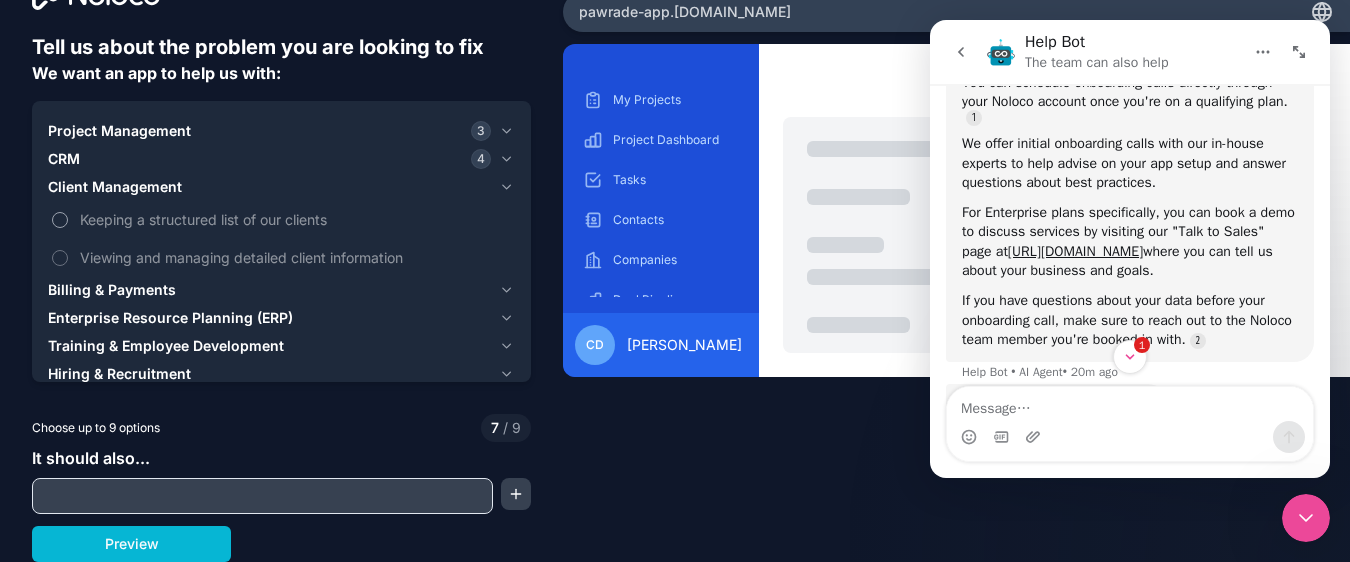 click on "Keeping a structured list of our clients" at bounding box center (60, 220) 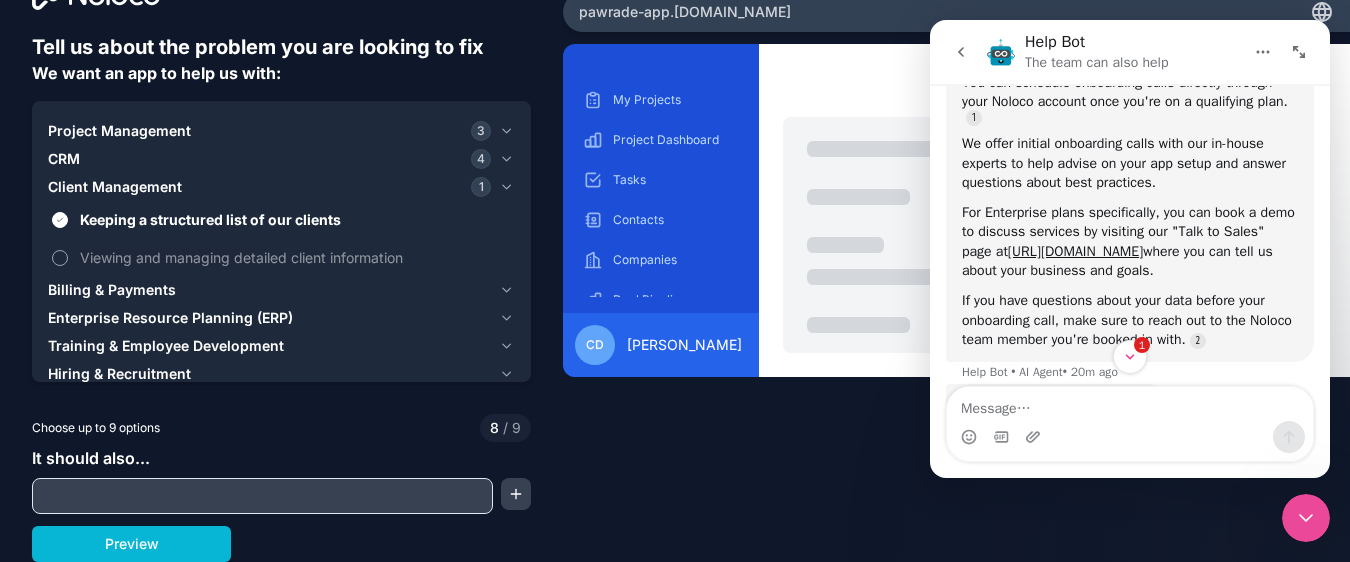 click on "Viewing and managing detailed client information" at bounding box center [60, 258] 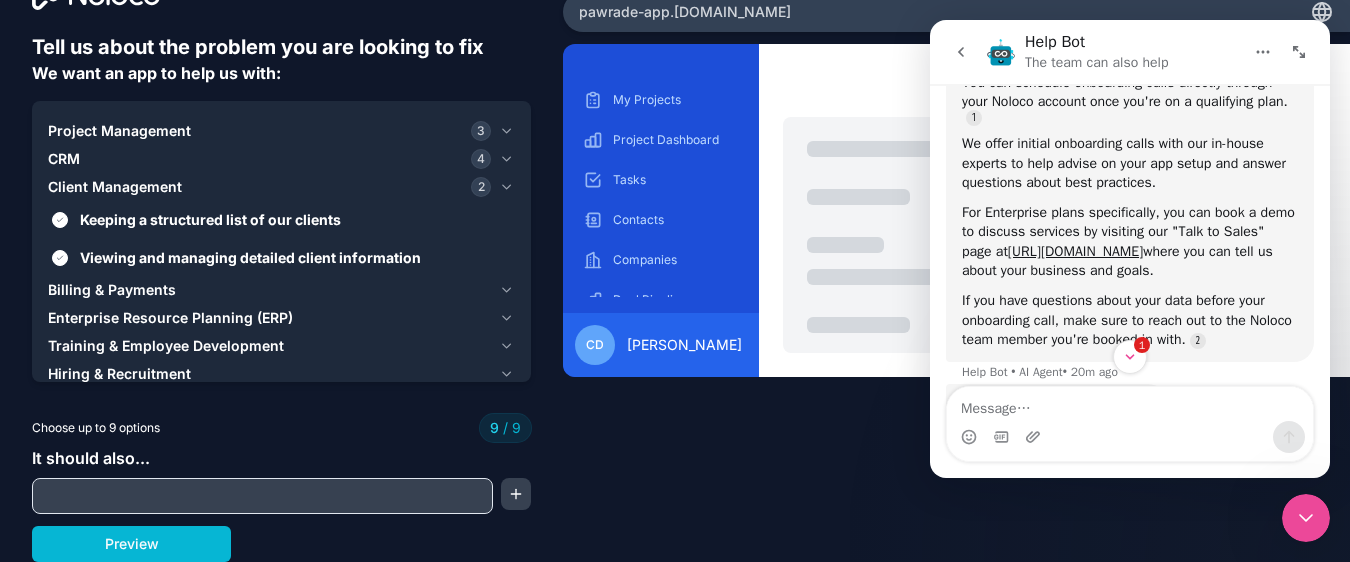 click on "Billing & Payments" at bounding box center (112, 290) 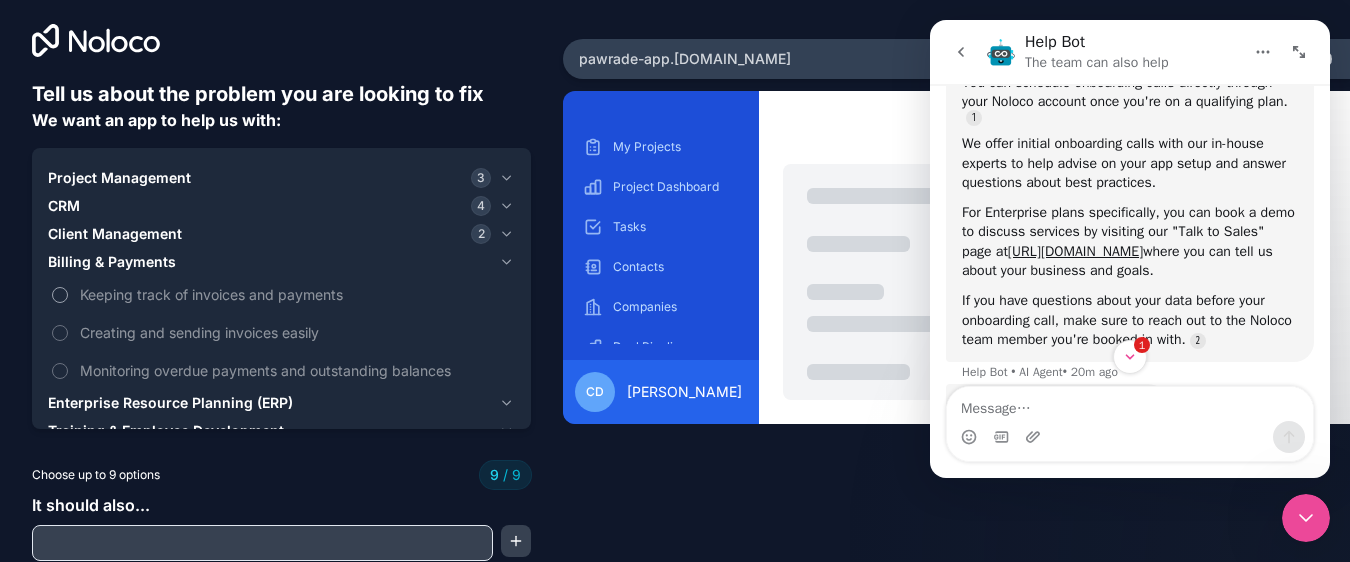 scroll, scrollTop: 5, scrollLeft: 0, axis: vertical 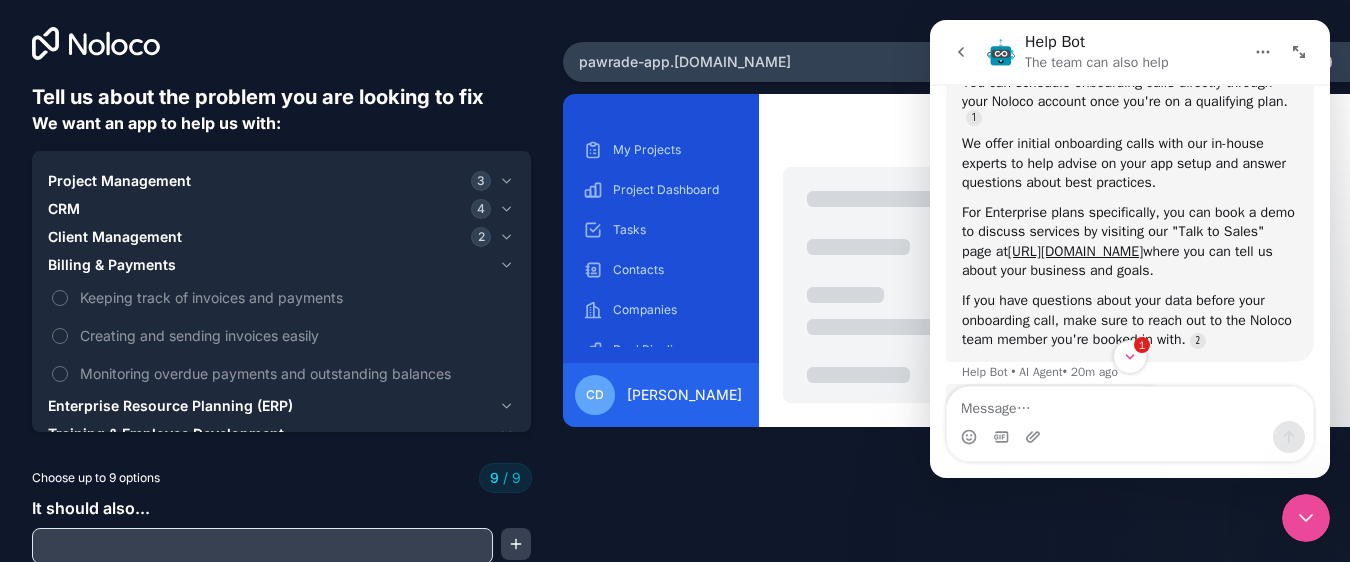 click on "Client Management" at bounding box center (115, 237) 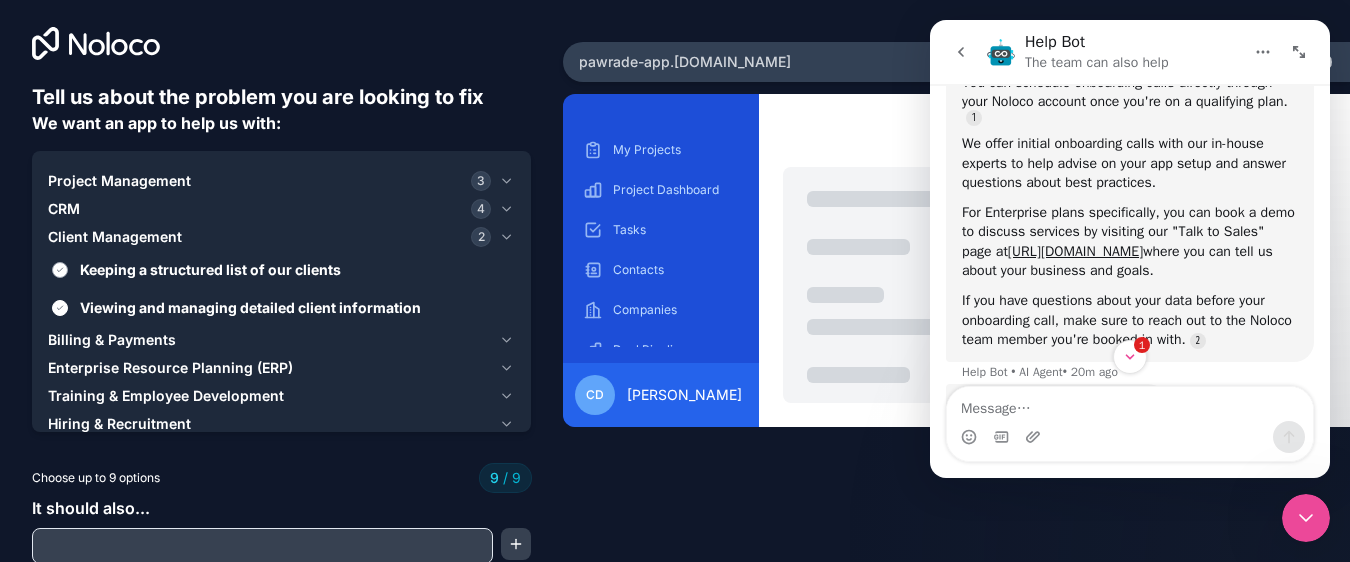 click on "Keeping a structured list of our clients" at bounding box center (295, 269) 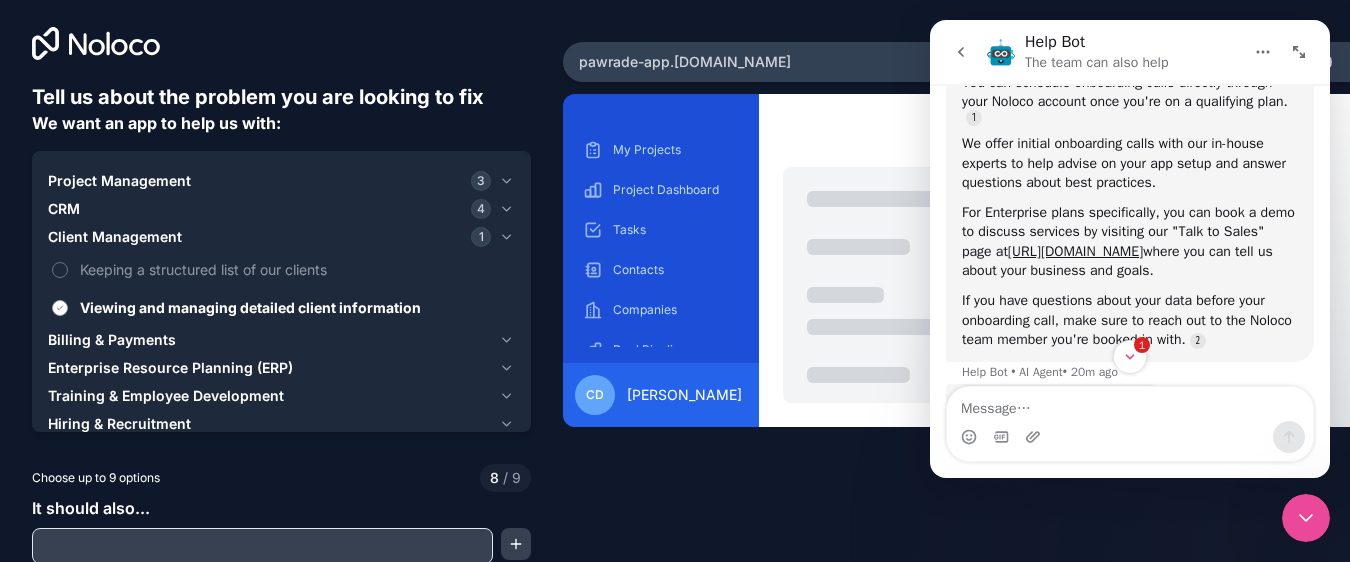 click on "Viewing and managing detailed client information" at bounding box center [281, 307] 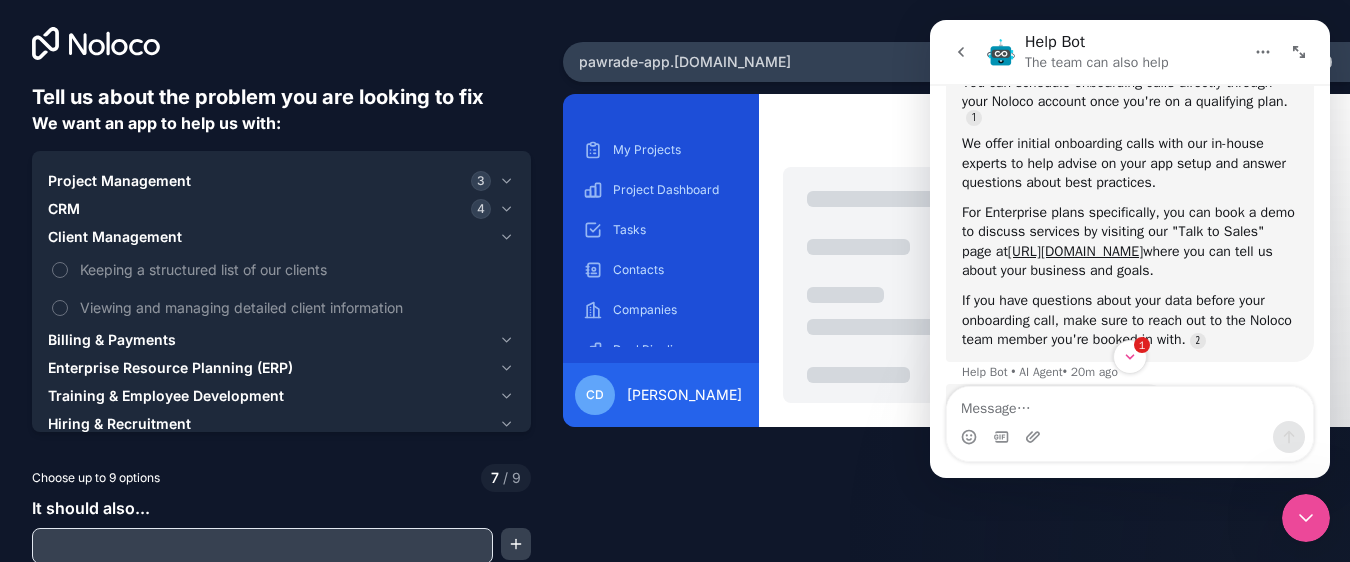 click on "CRM 4" at bounding box center (269, 209) 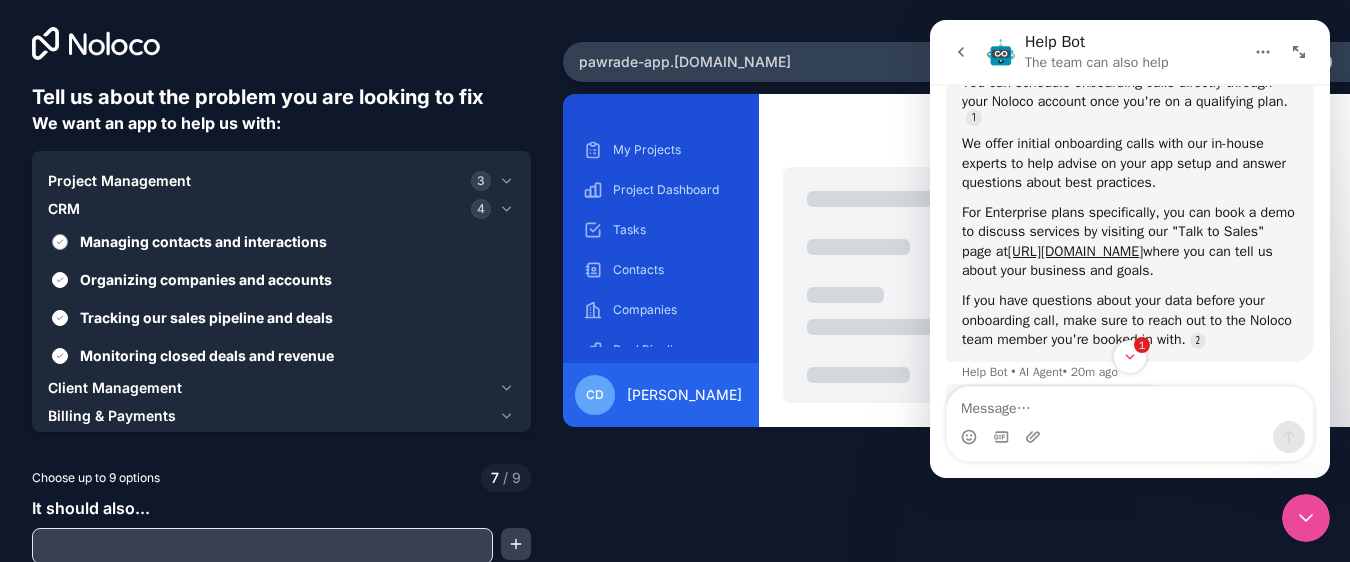 click on "Managing contacts and interactions" at bounding box center (295, 241) 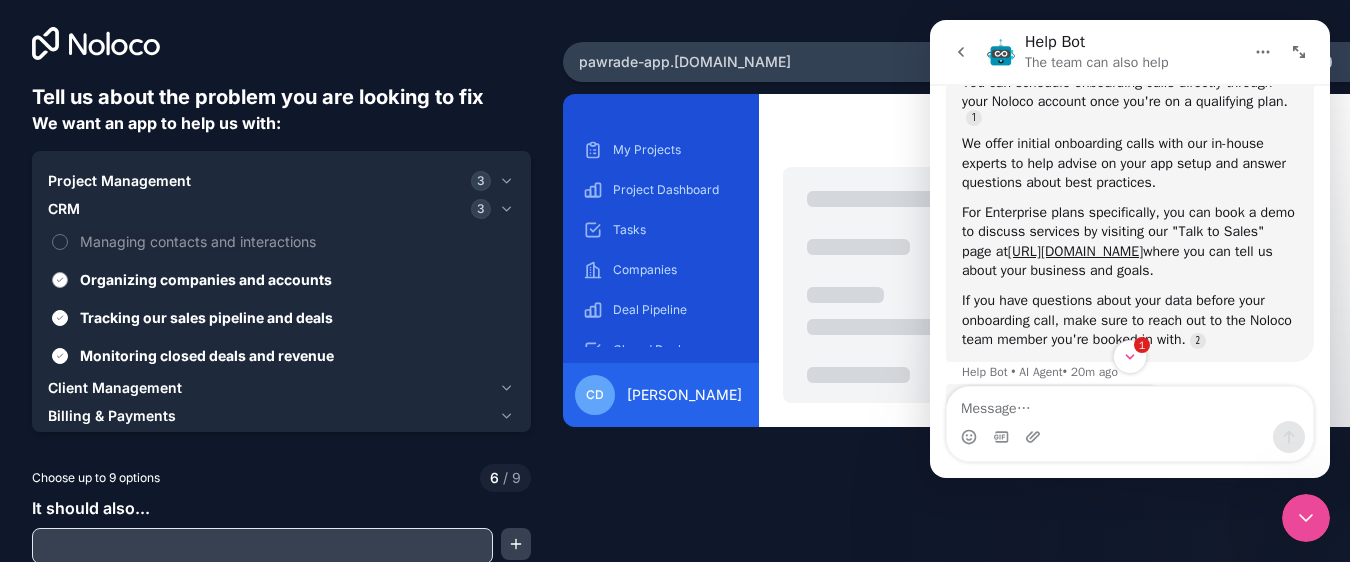 click on "Organizing companies and accounts" at bounding box center (295, 279) 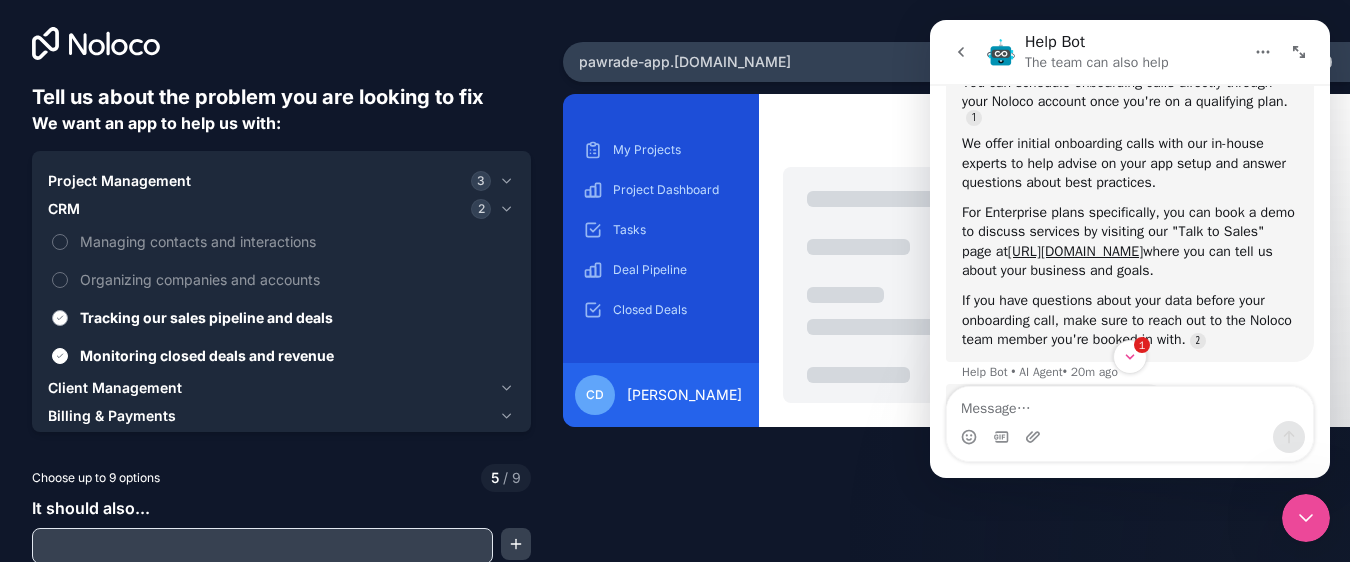 click on "Tracking our sales pipeline and deals" at bounding box center (281, 317) 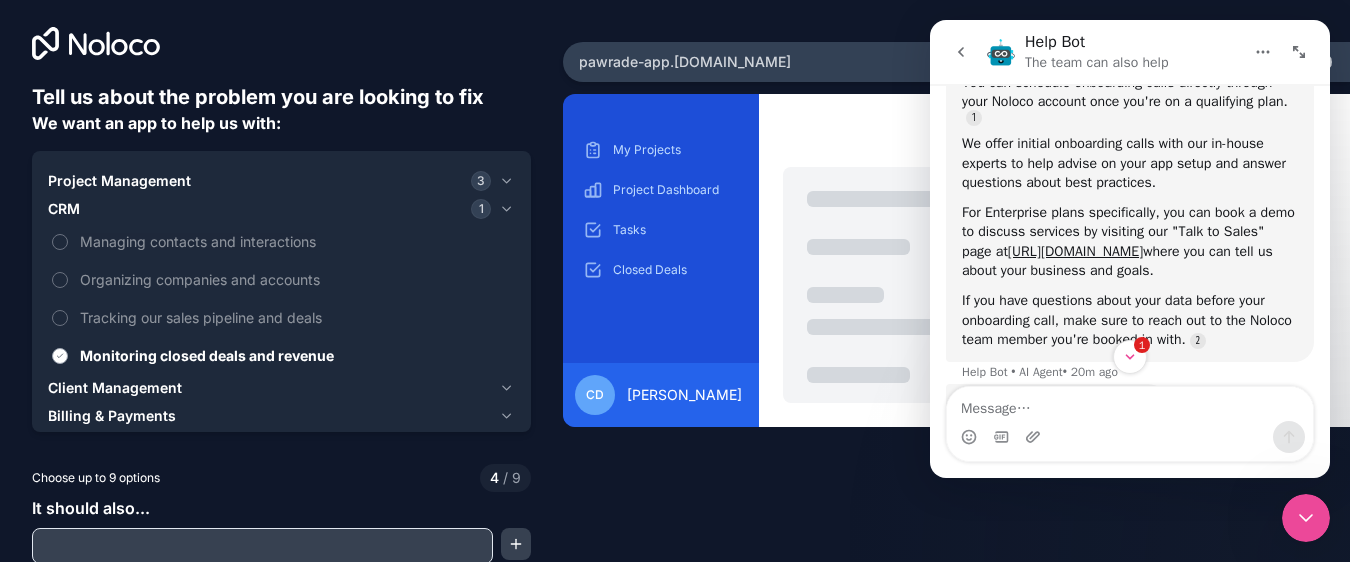 click on "Monitoring closed deals and revenue" at bounding box center (295, 355) 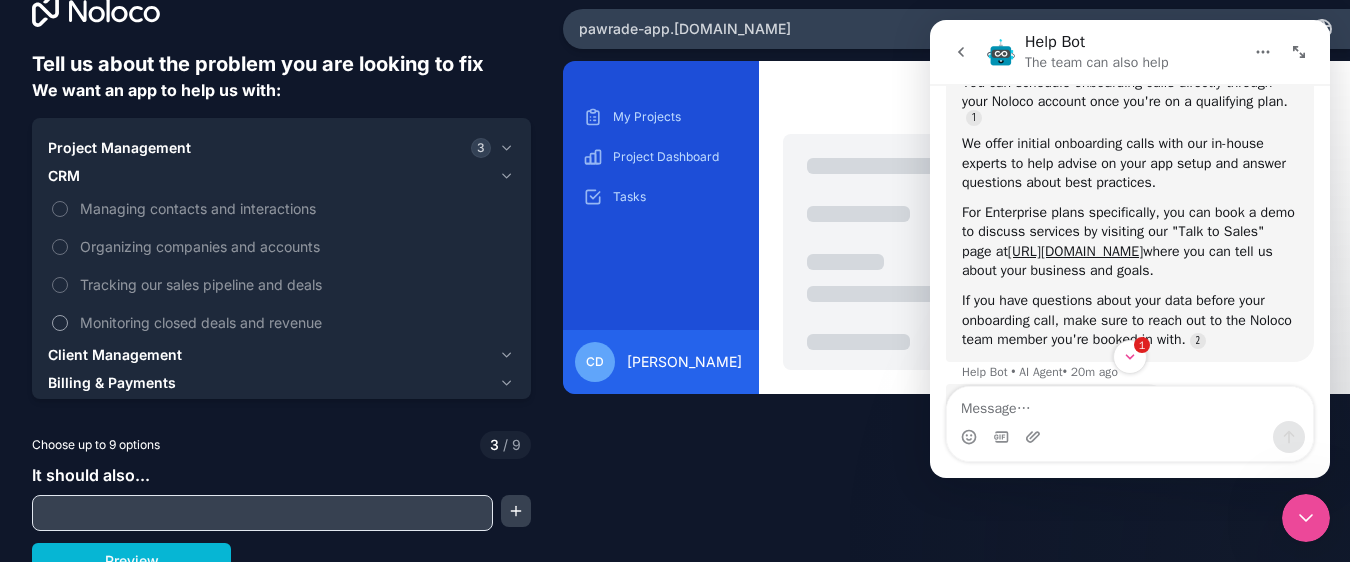 scroll, scrollTop: 55, scrollLeft: 0, axis: vertical 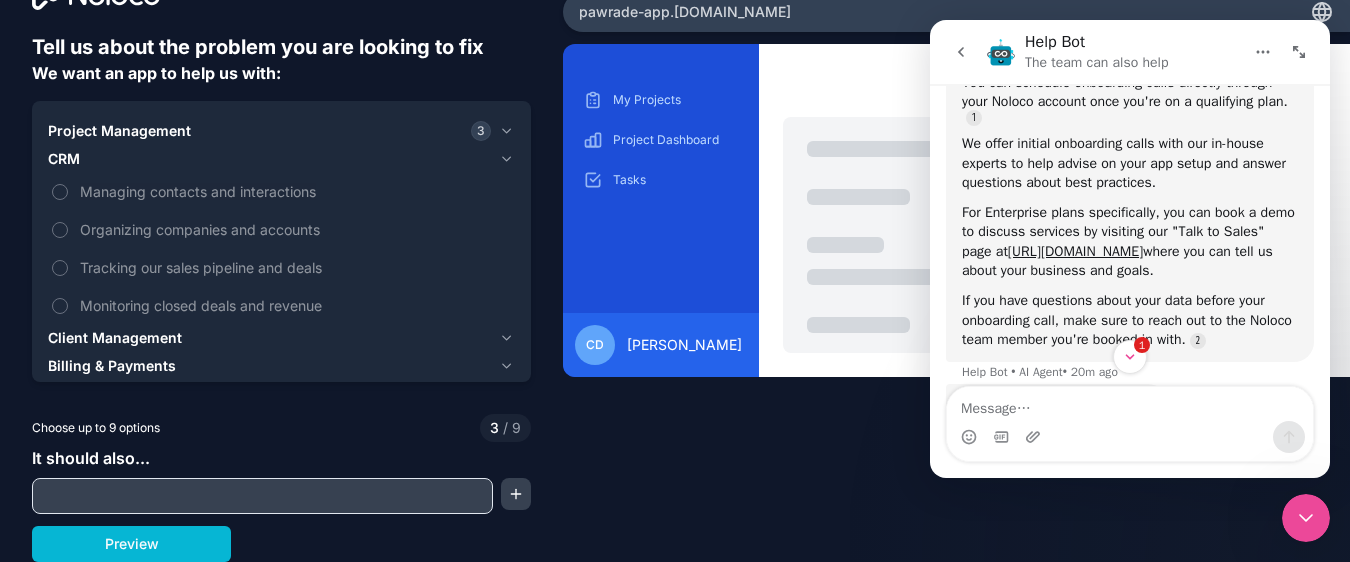 click on "Project Management" at bounding box center (119, 131) 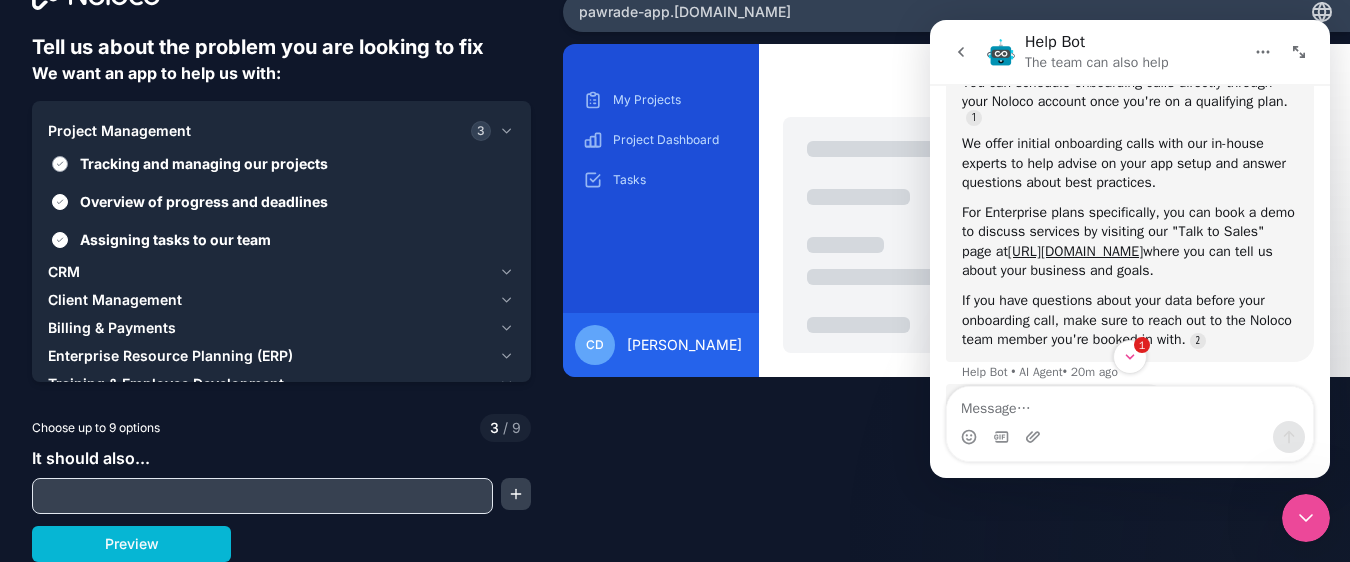click on "Tracking and managing our projects" at bounding box center [295, 163] 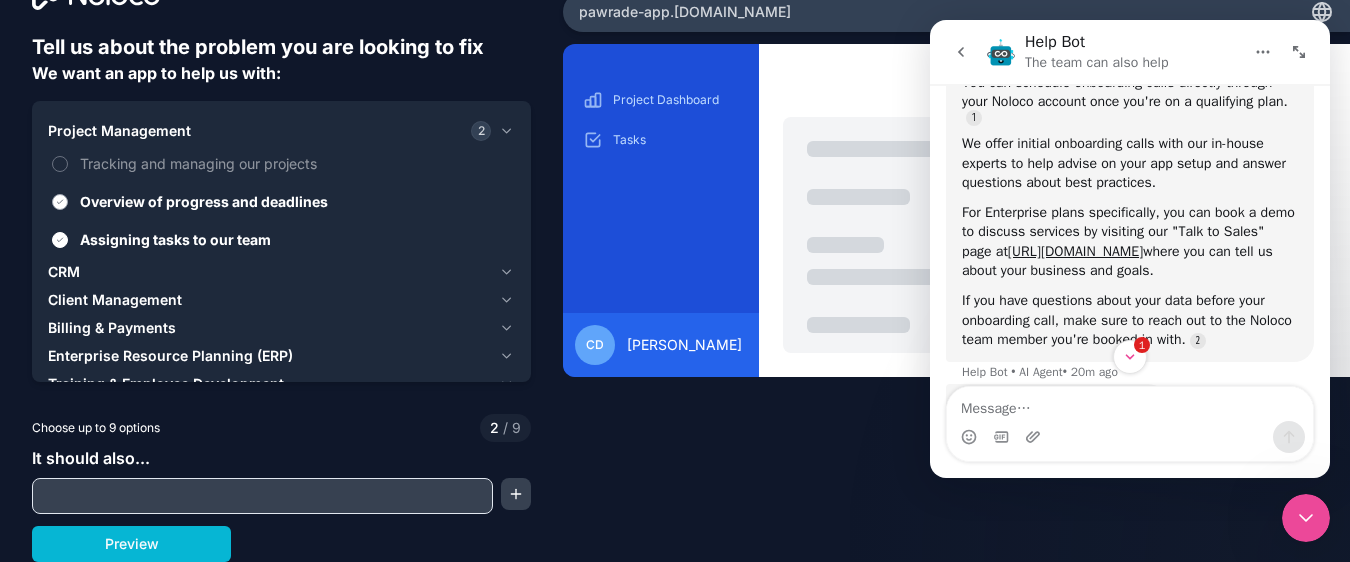 click on "Overview of progress and deadlines" at bounding box center (281, 201) 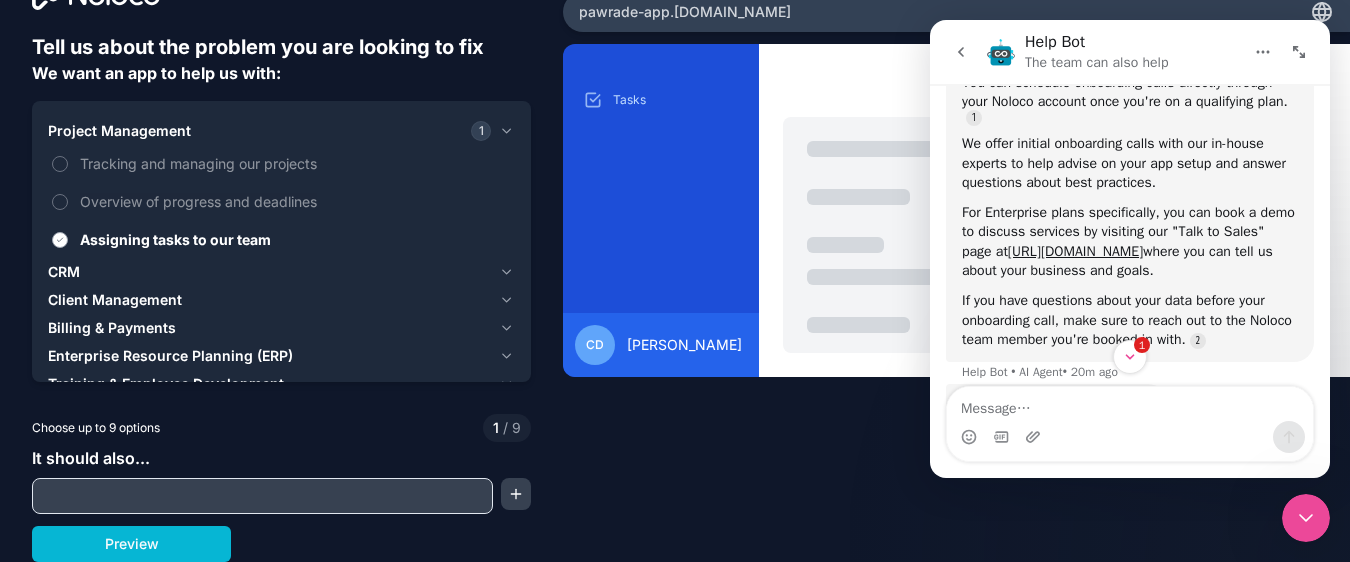 click on "Assigning tasks to our team" at bounding box center [295, 239] 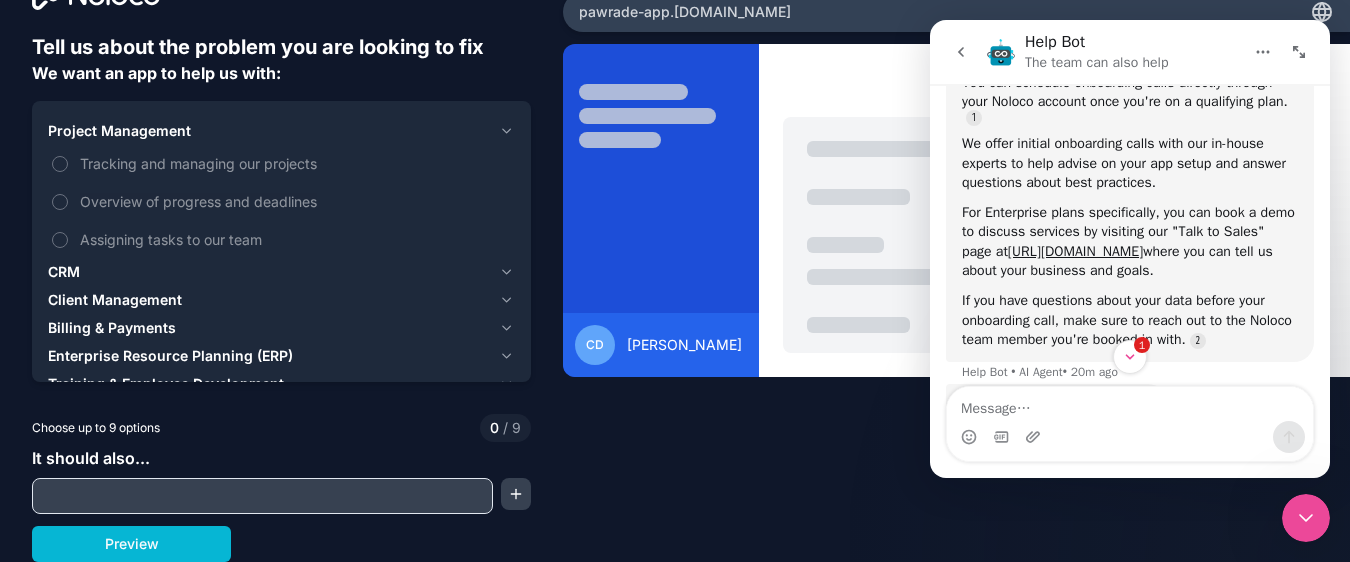 click on "Client Management" at bounding box center (269, 300) 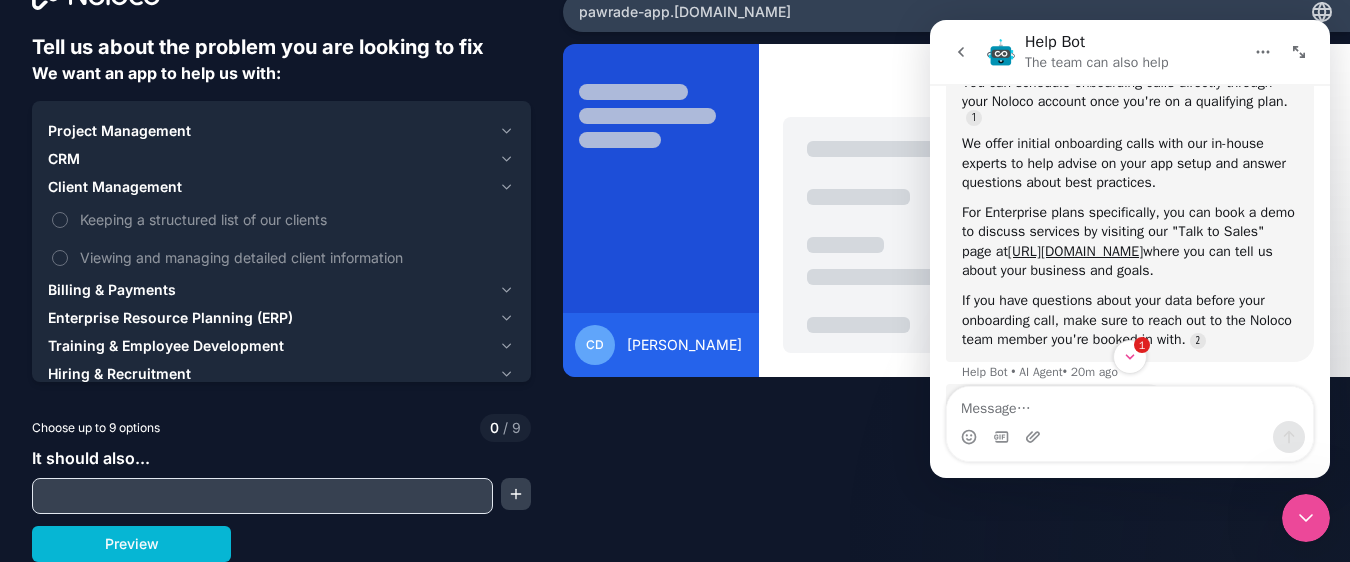 click on "Choose up to 9 options 0 / 9" at bounding box center (281, 428) 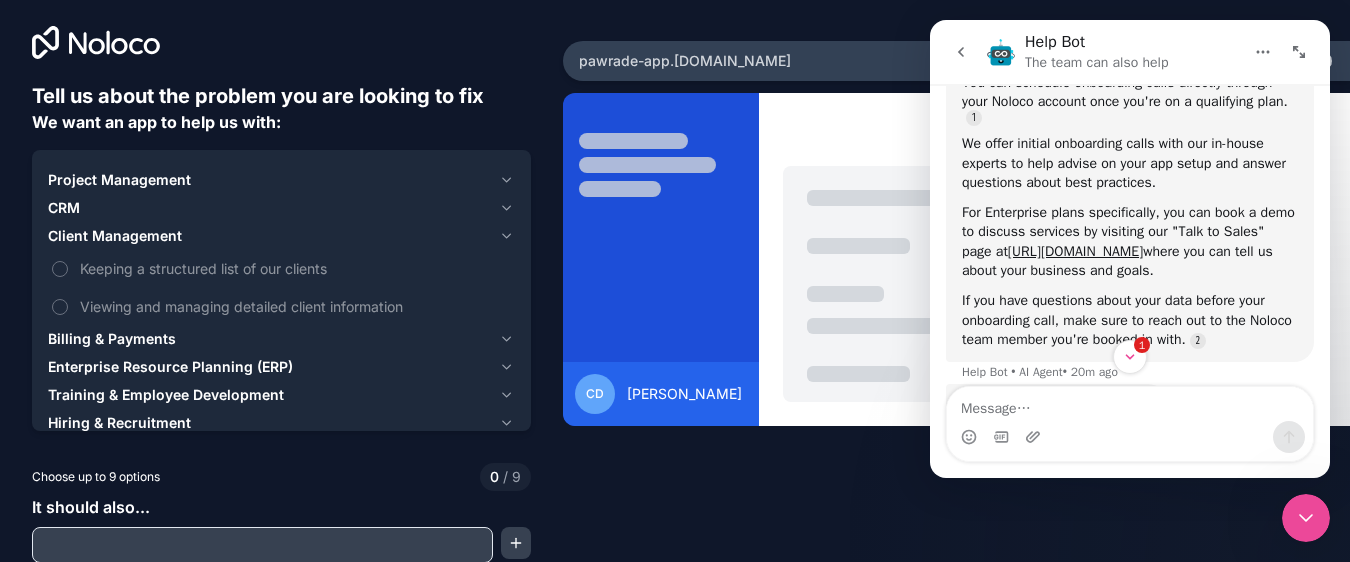 scroll, scrollTop: 4, scrollLeft: 0, axis: vertical 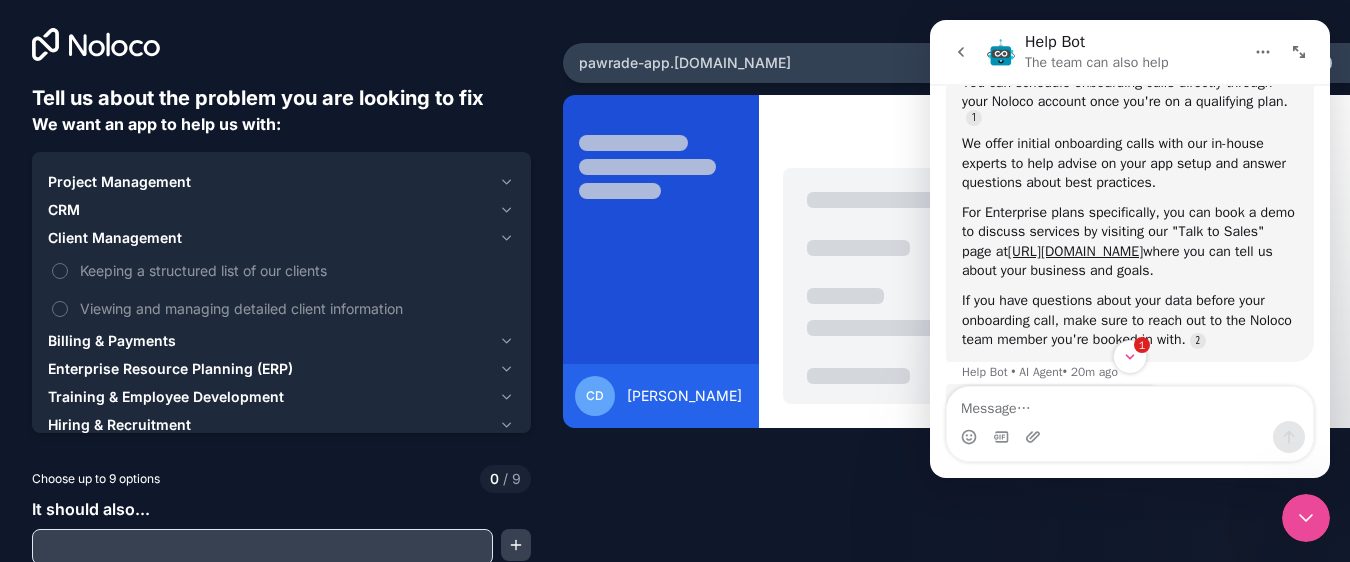 click on "CRM" at bounding box center (281, 210) 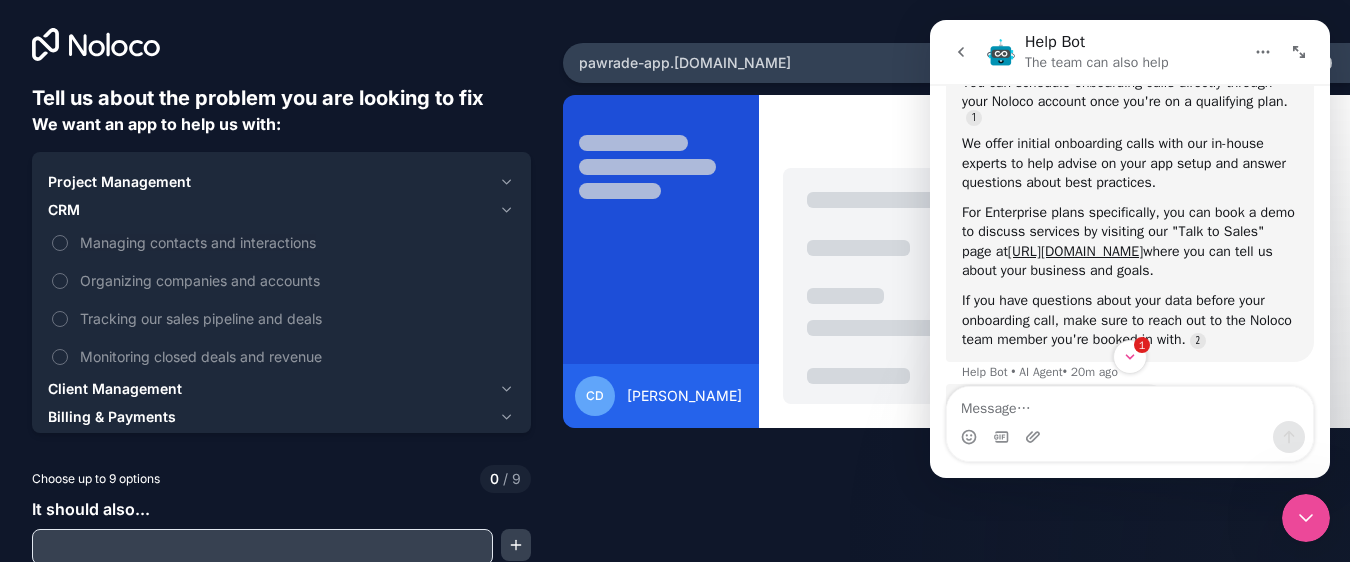 click on "CRM" at bounding box center [281, 210] 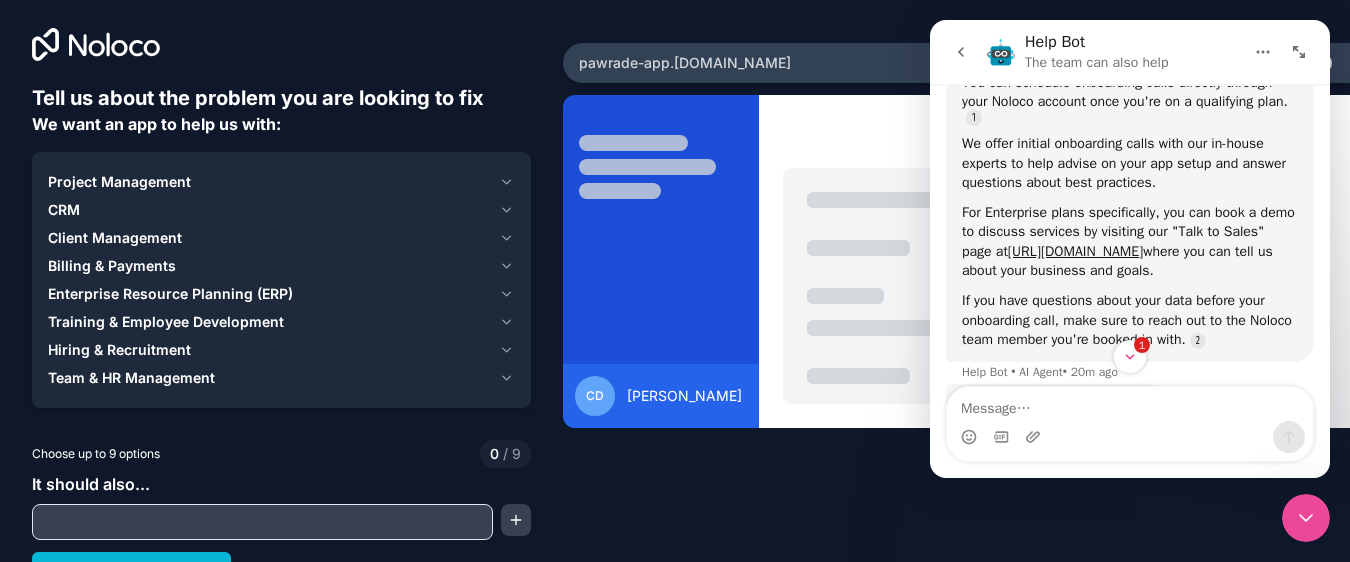 click on "CRM" at bounding box center [281, 210] 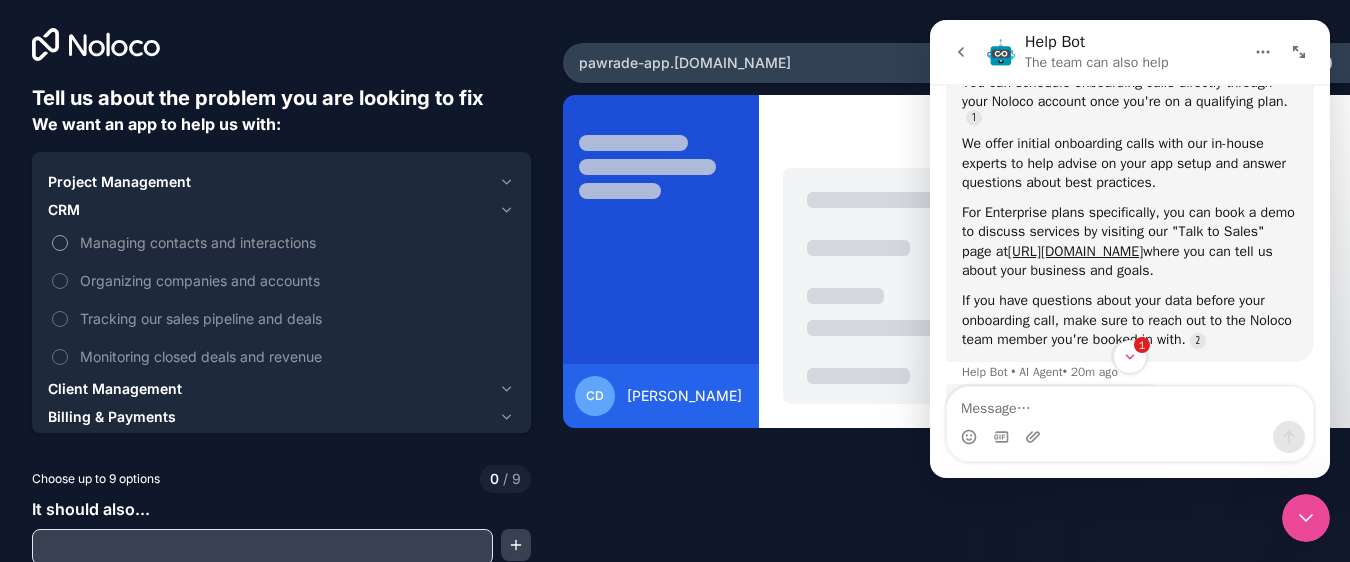 click on "Managing contacts and interactions" at bounding box center (281, 242) 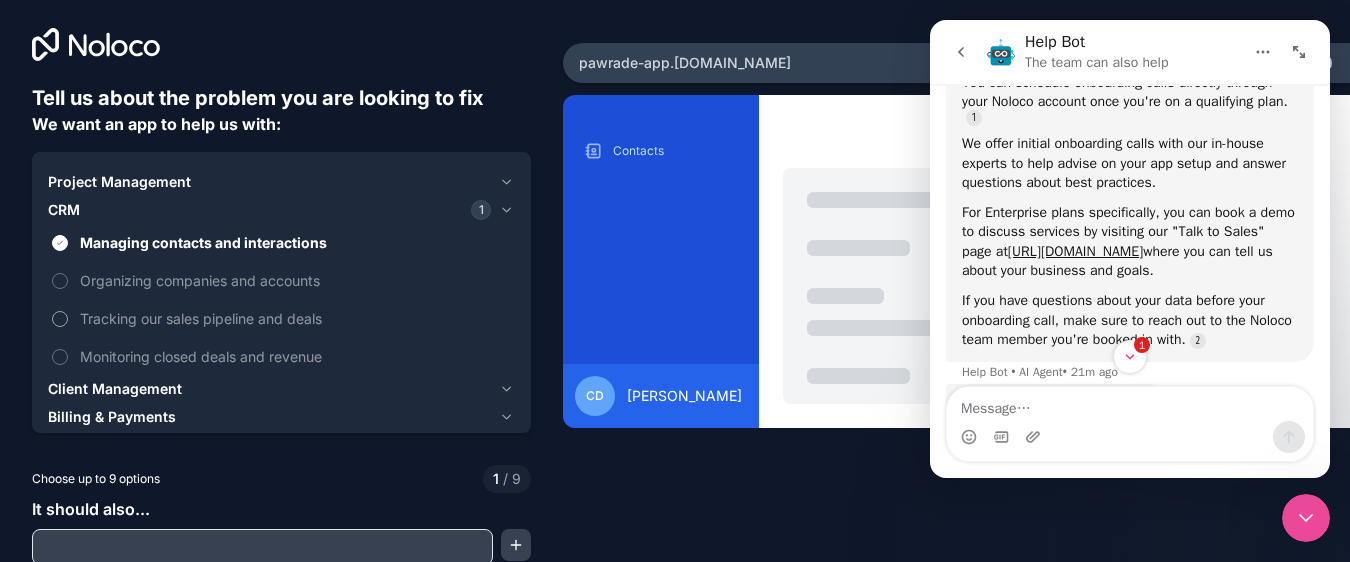 click on "Tracking our sales pipeline and deals" at bounding box center [60, 319] 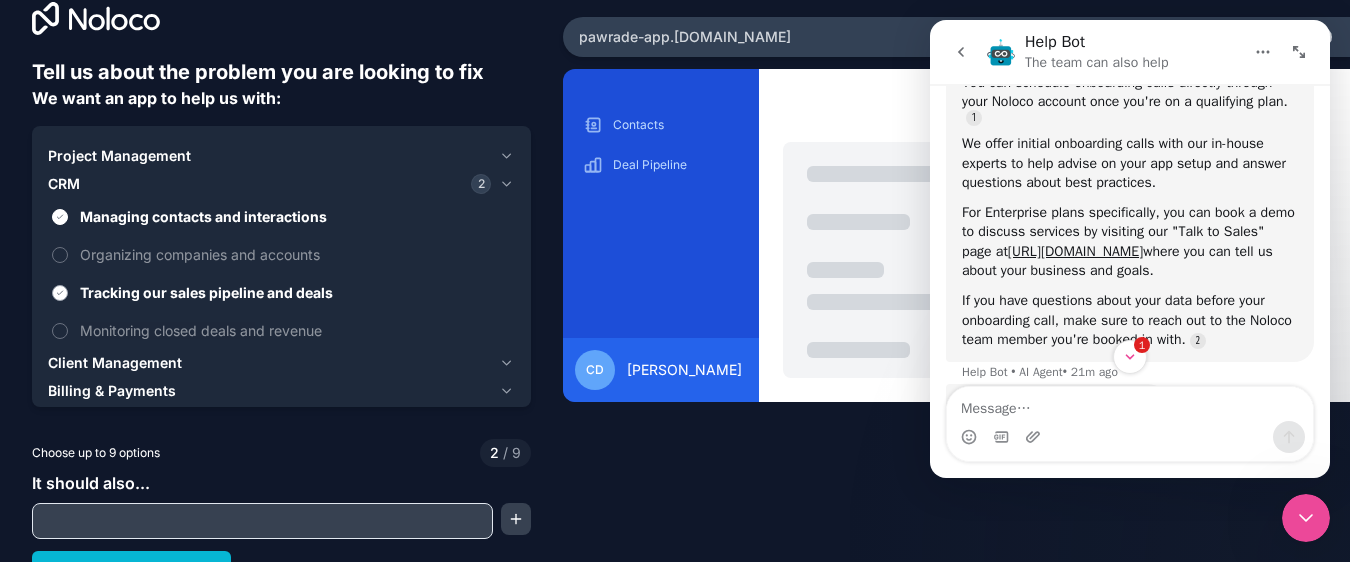 scroll, scrollTop: 55, scrollLeft: 0, axis: vertical 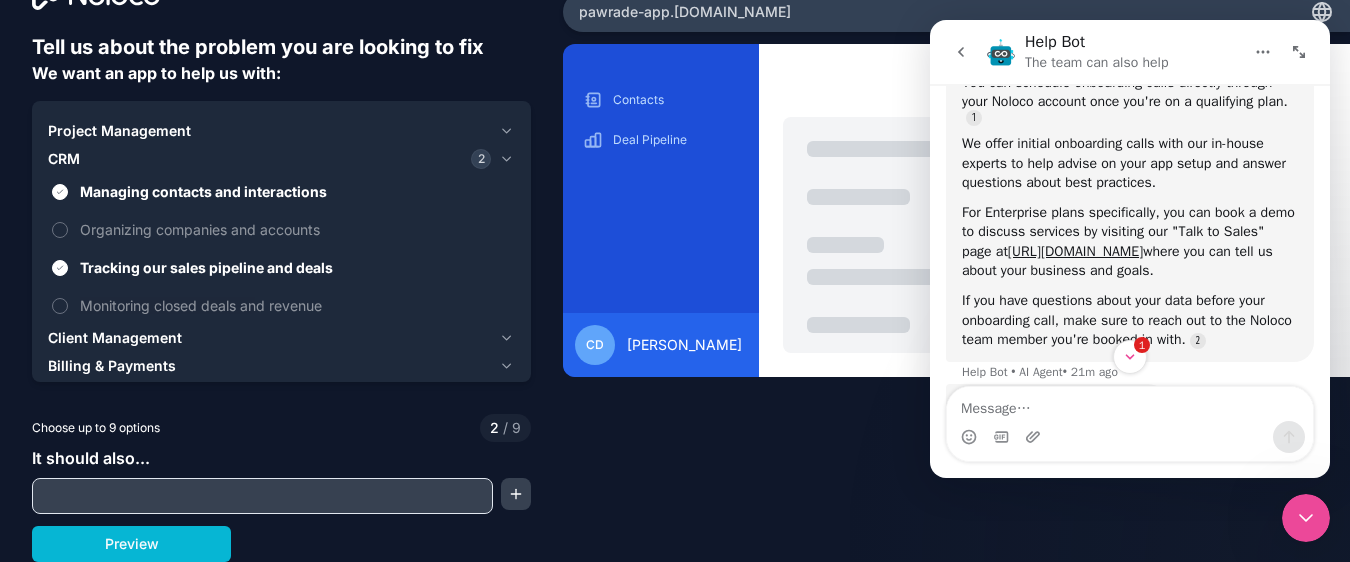 click on "Client Management" at bounding box center (115, 338) 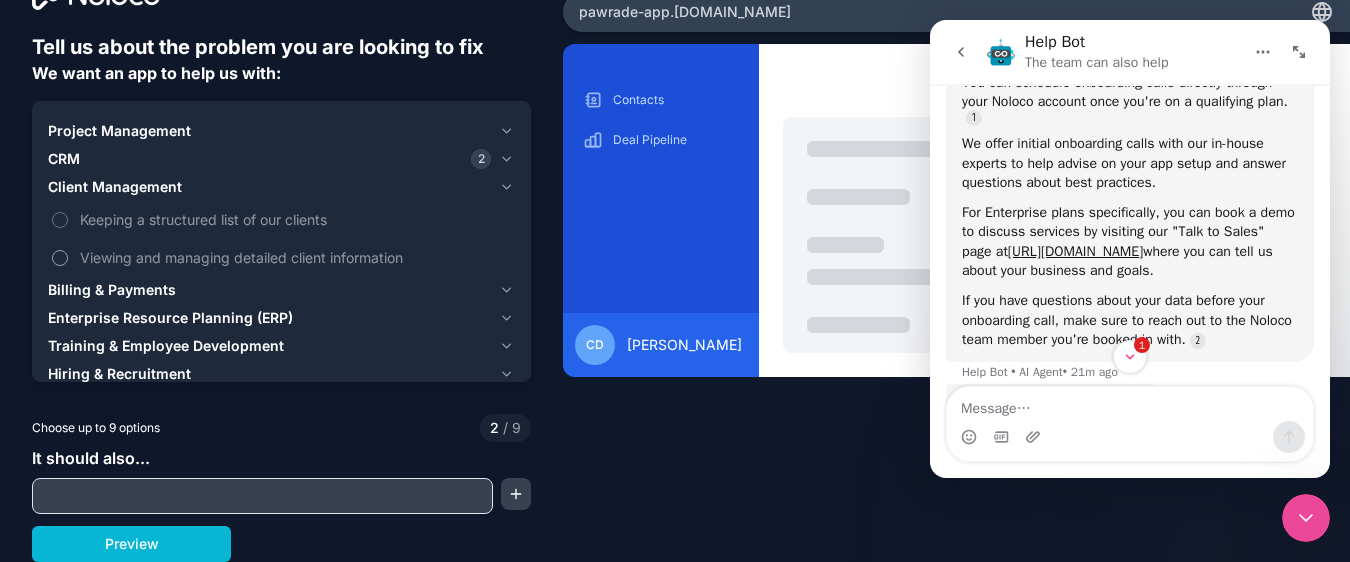 click on "Viewing and managing detailed client information" at bounding box center (60, 258) 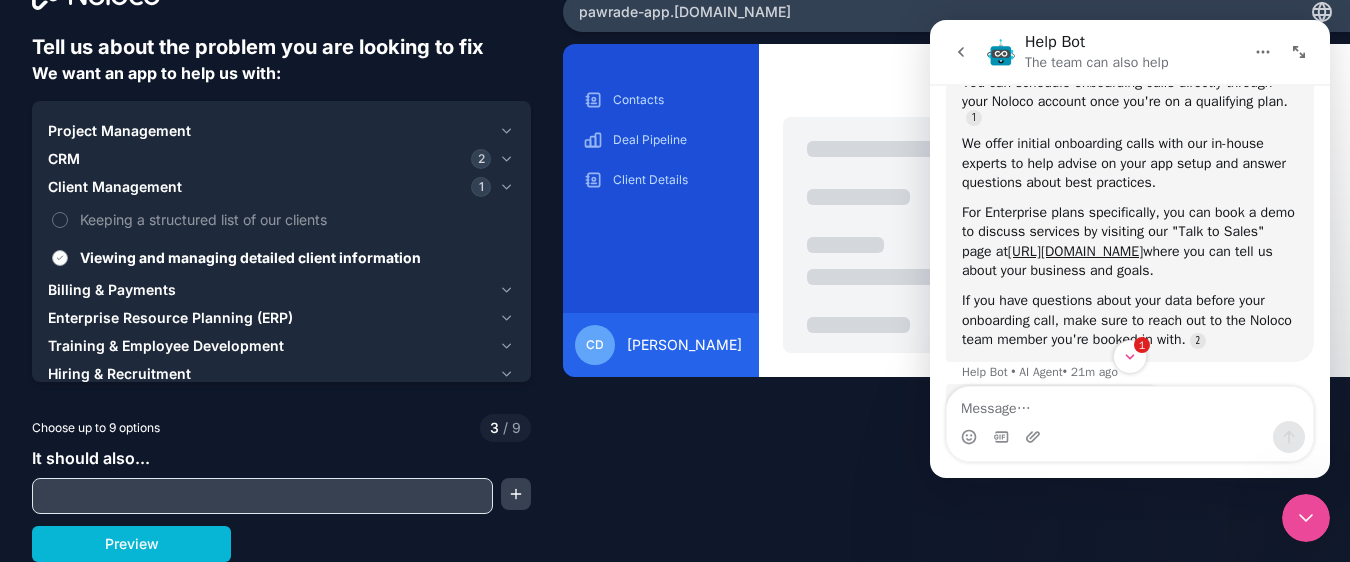 click on "Viewing and managing detailed client information" at bounding box center [281, 257] 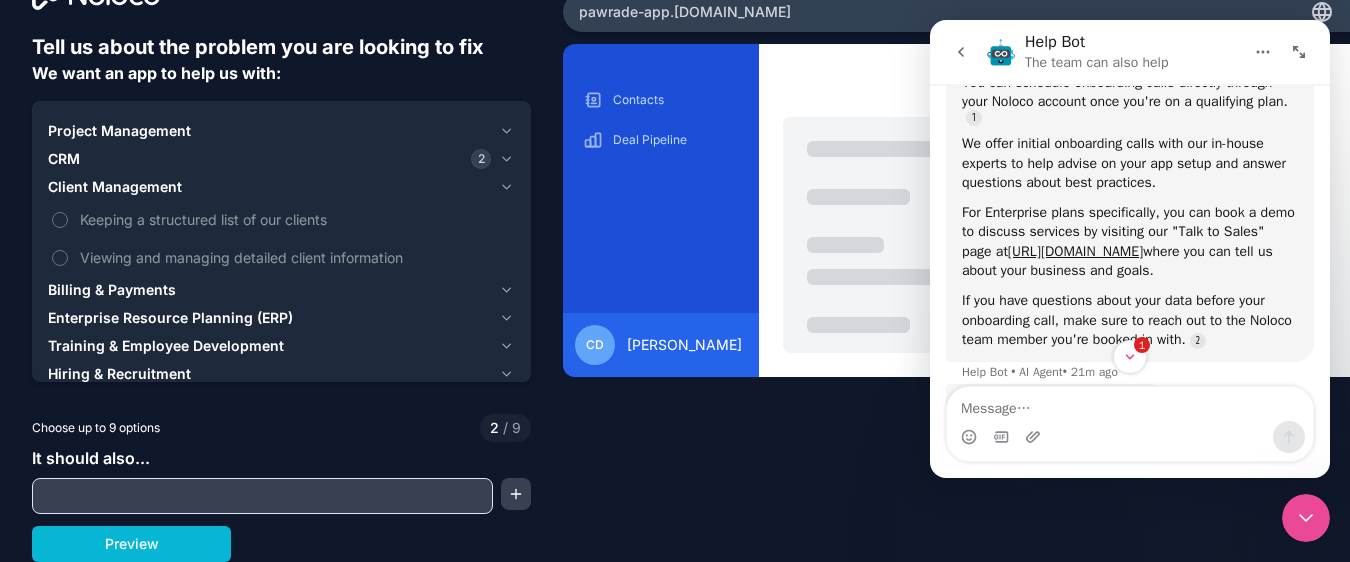 click on "Enterprise Resource Planning (ERP)" at bounding box center (170, 318) 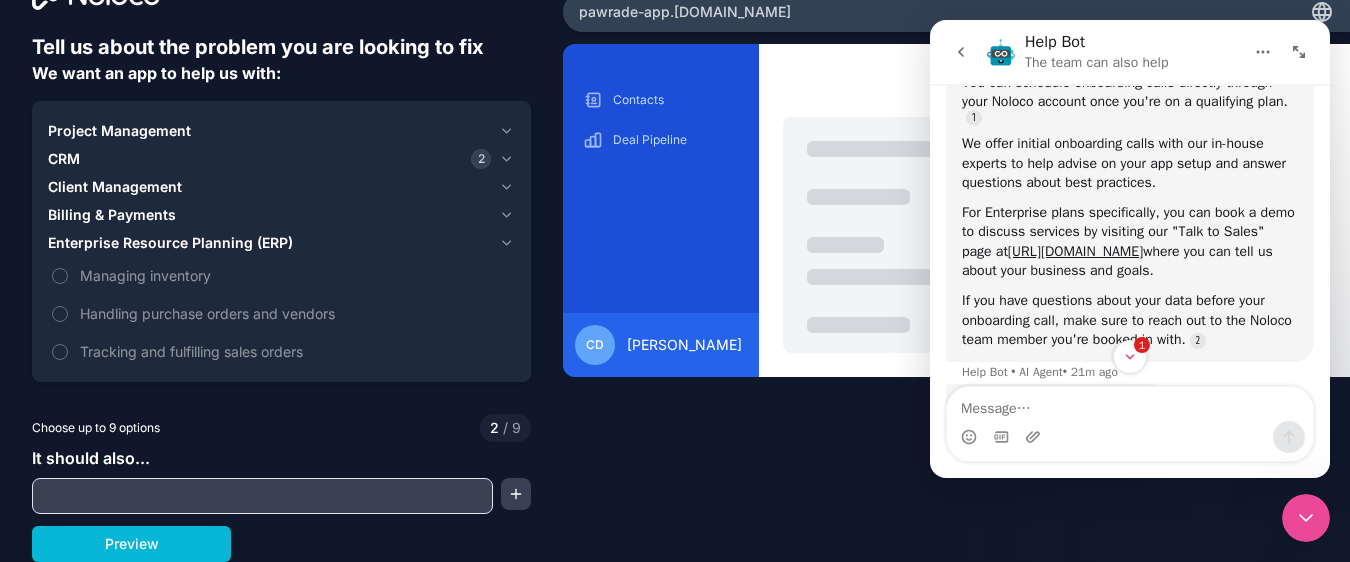 click on "Enterprise Resource Planning (ERP)" at bounding box center (170, 243) 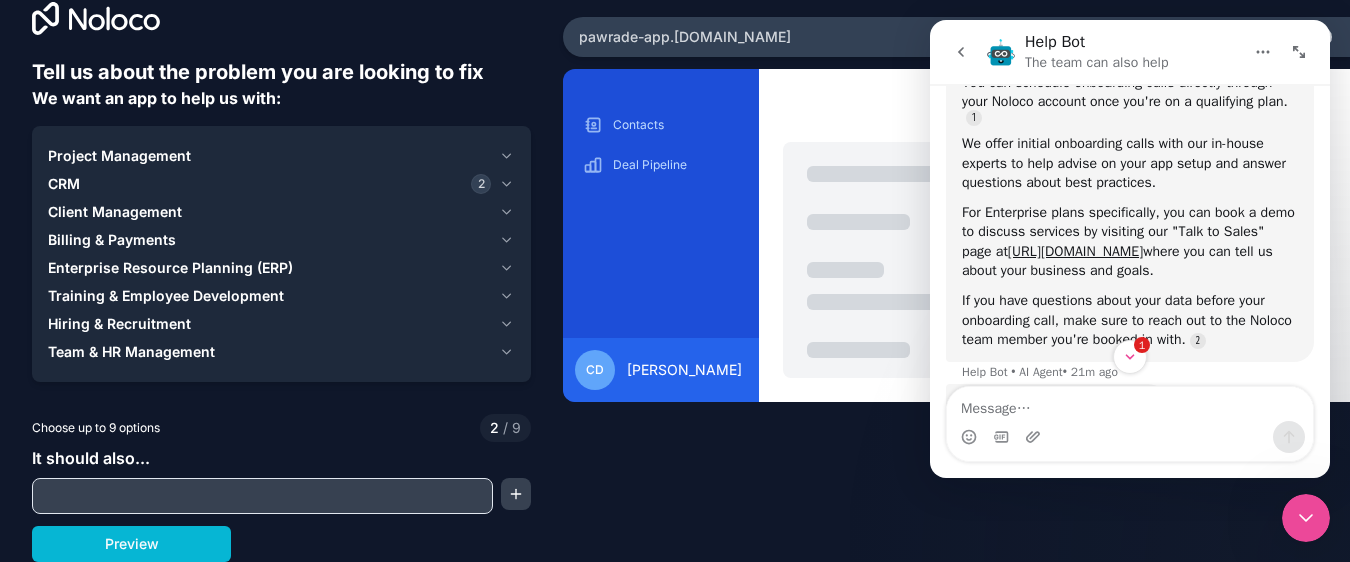 scroll, scrollTop: 30, scrollLeft: 0, axis: vertical 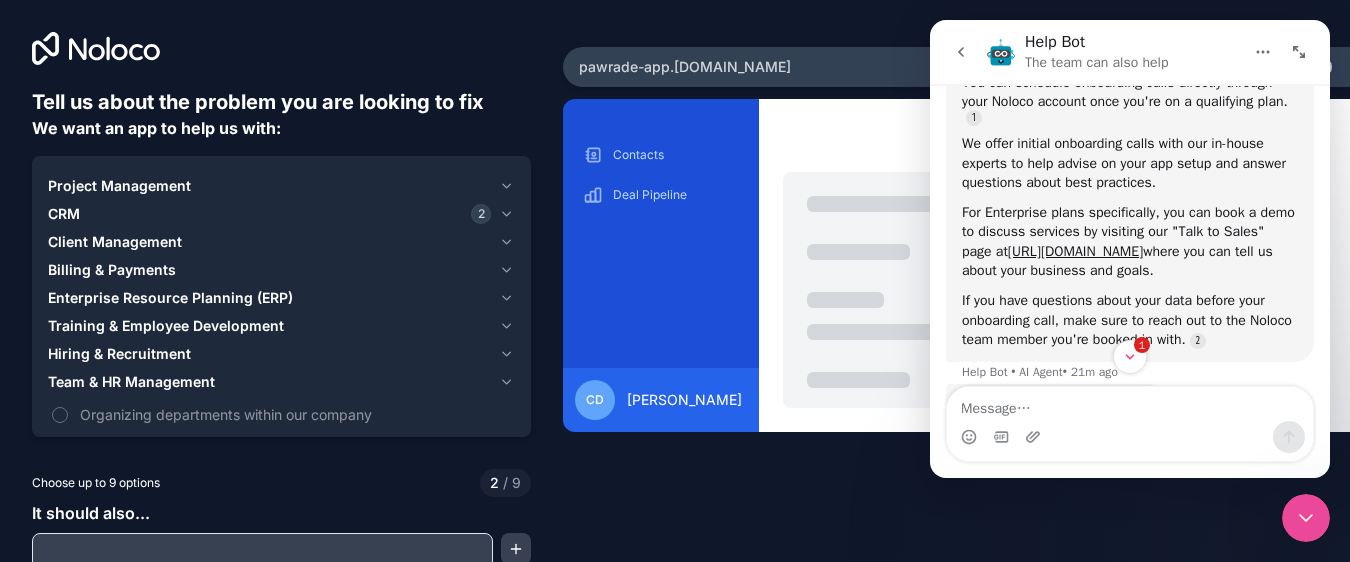 click on "Project Management" at bounding box center (119, 186) 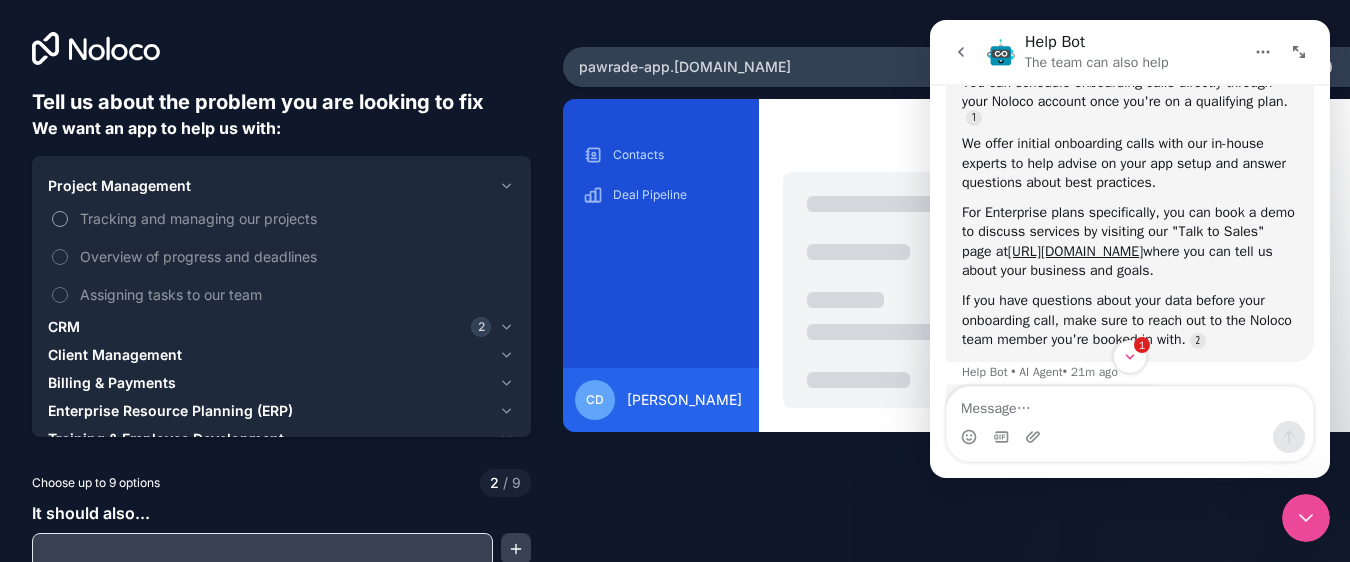 click on "Tracking and managing our projects" at bounding box center (60, 219) 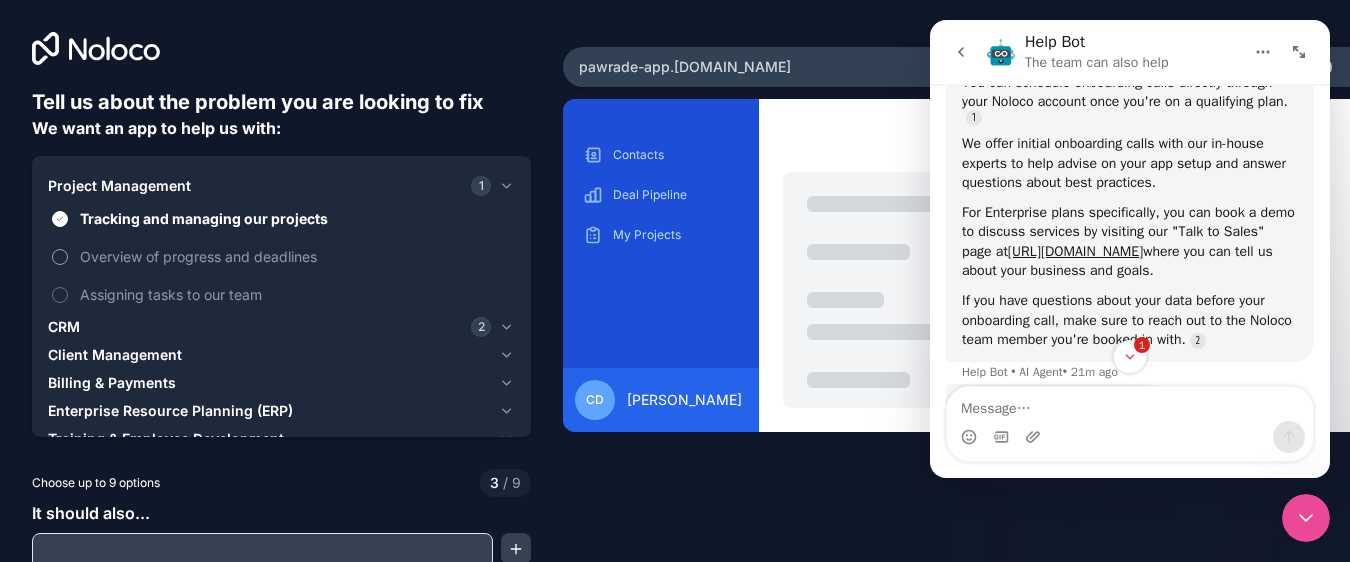 click on "Overview of progress and deadlines" at bounding box center (60, 257) 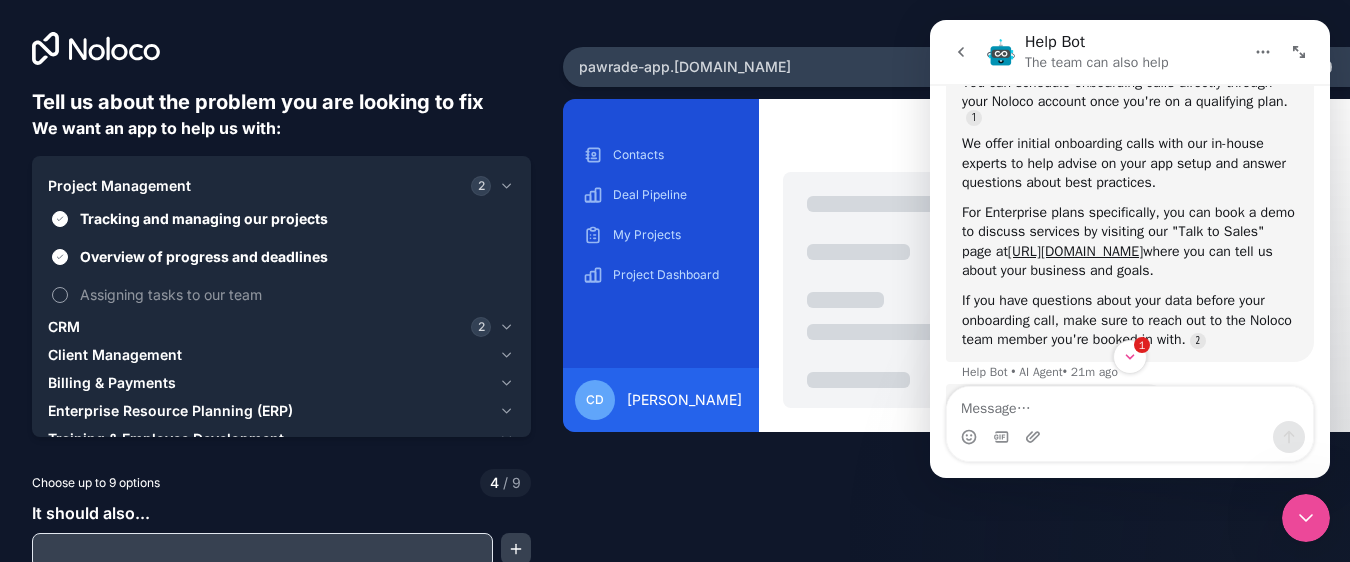 click on "Assigning tasks to our team" at bounding box center (281, 294) 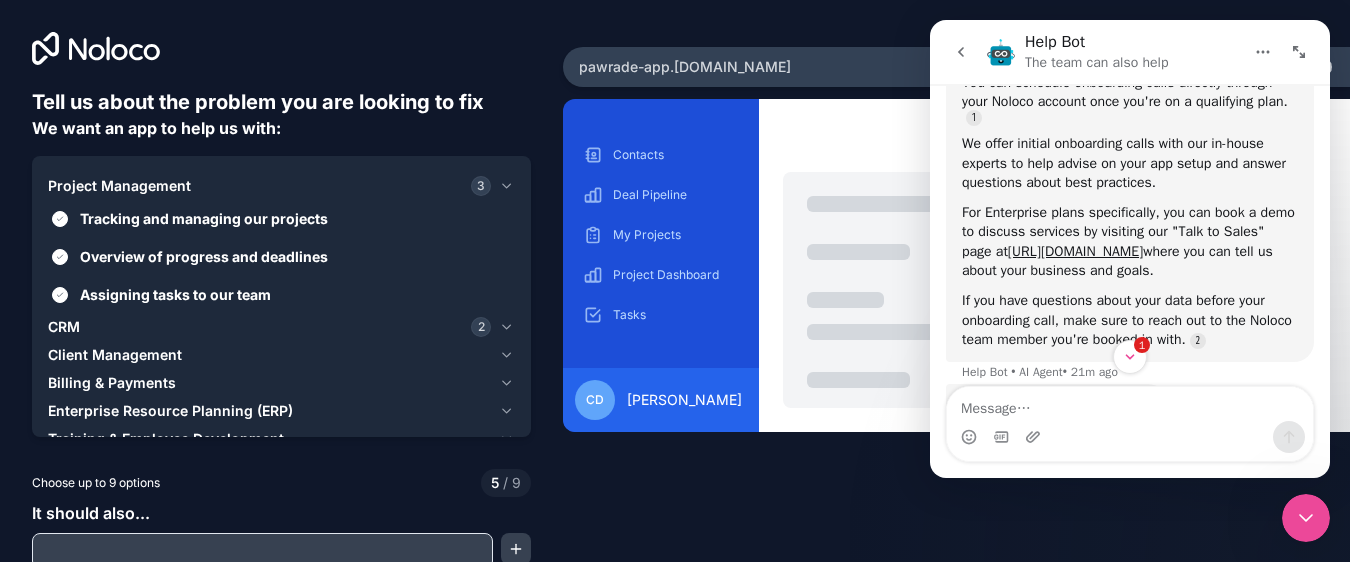 scroll, scrollTop: 55, scrollLeft: 0, axis: vertical 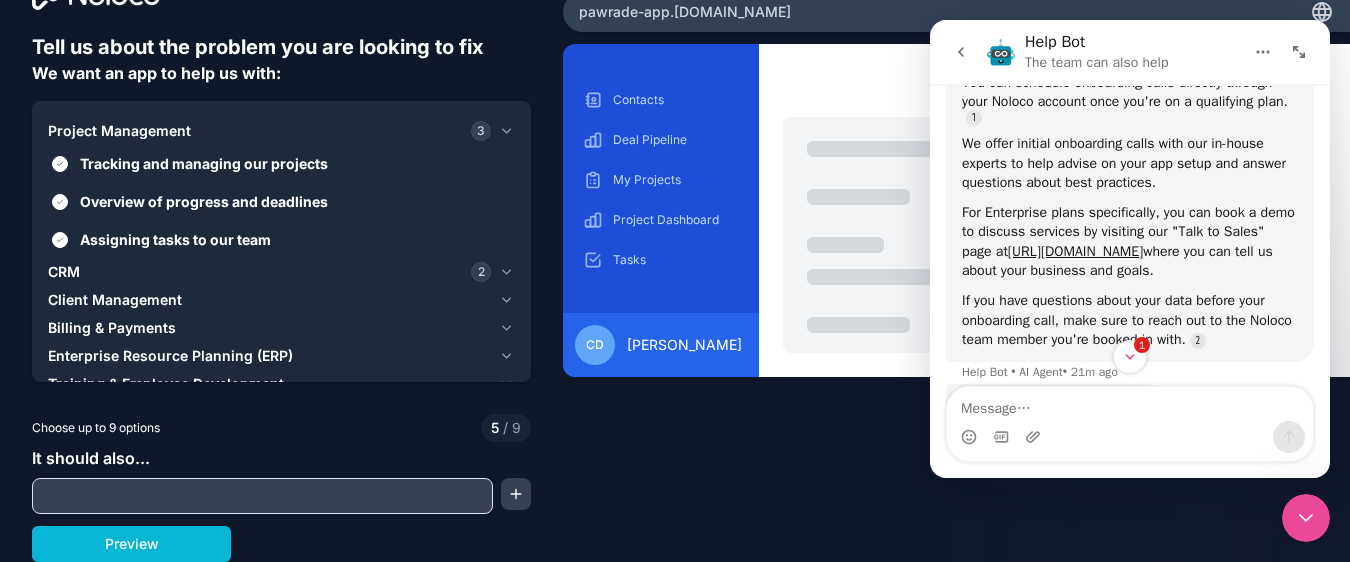 click at bounding box center (262, 496) 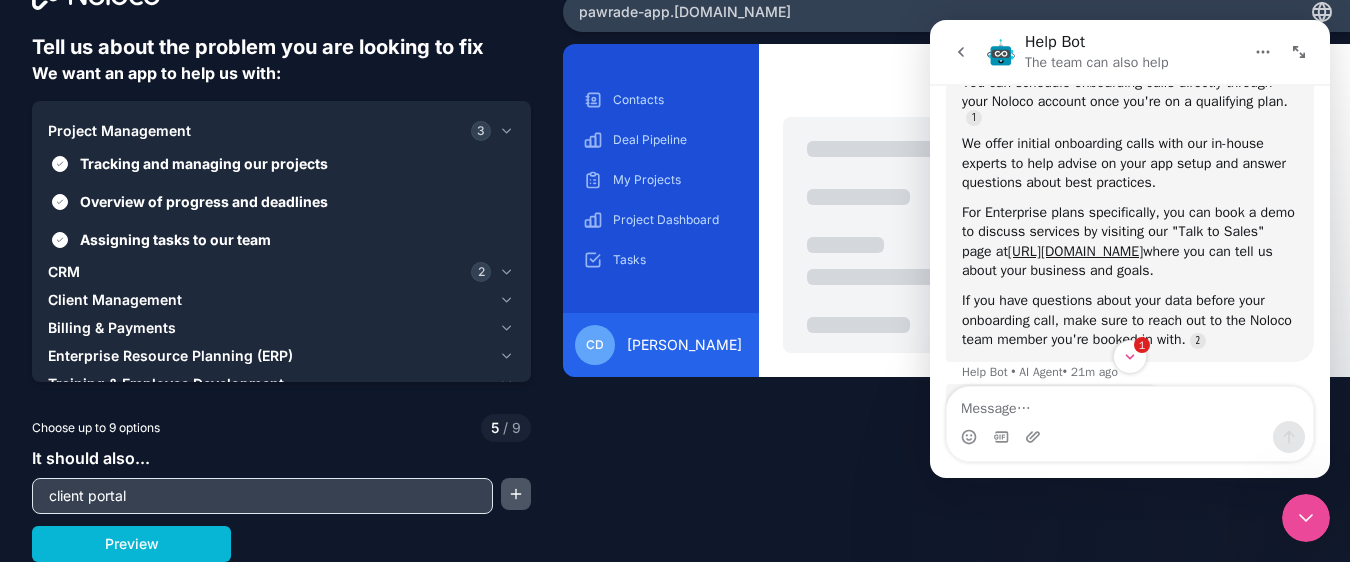 type on "client portal" 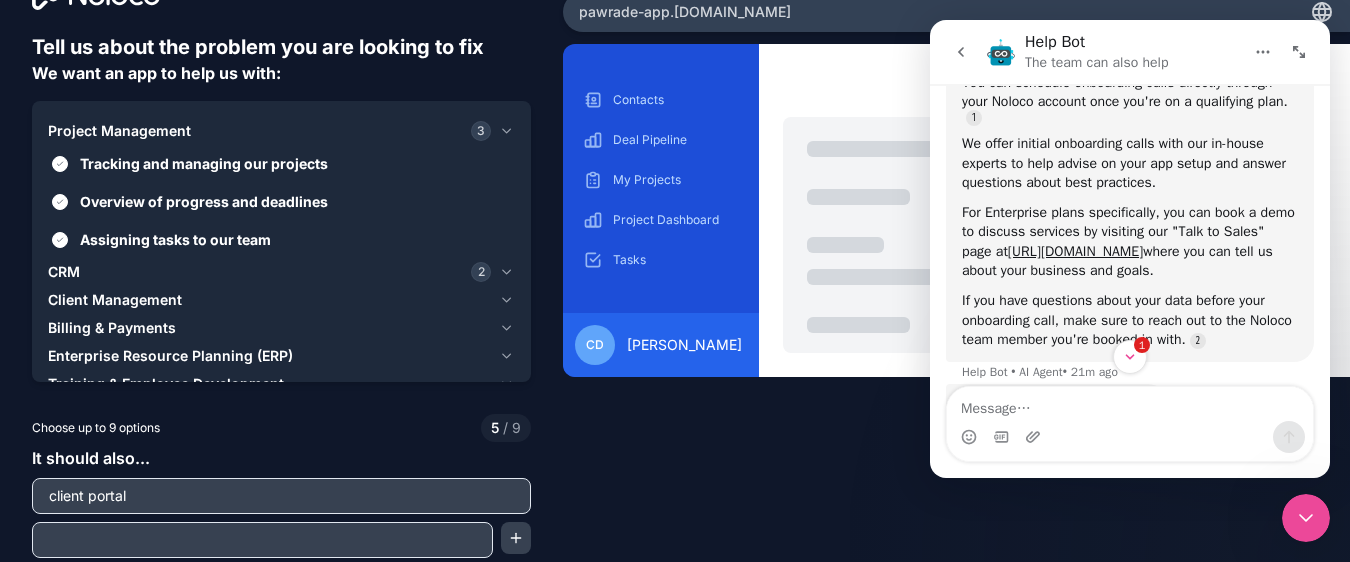 click at bounding box center (262, 540) 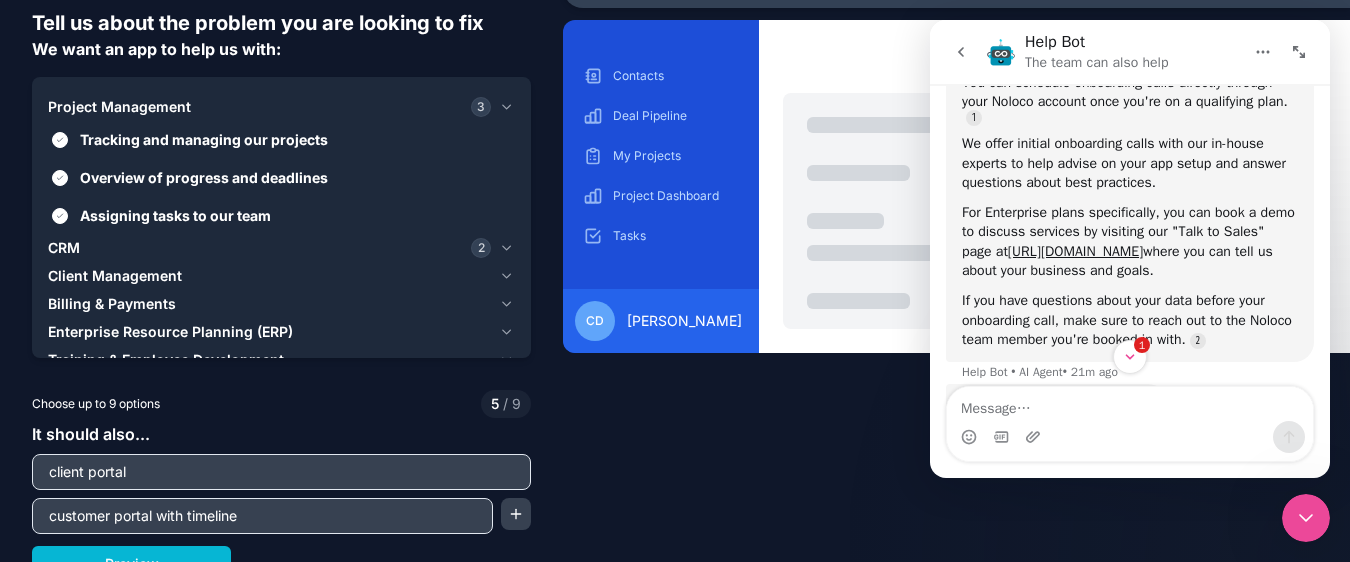 scroll, scrollTop: 99, scrollLeft: 0, axis: vertical 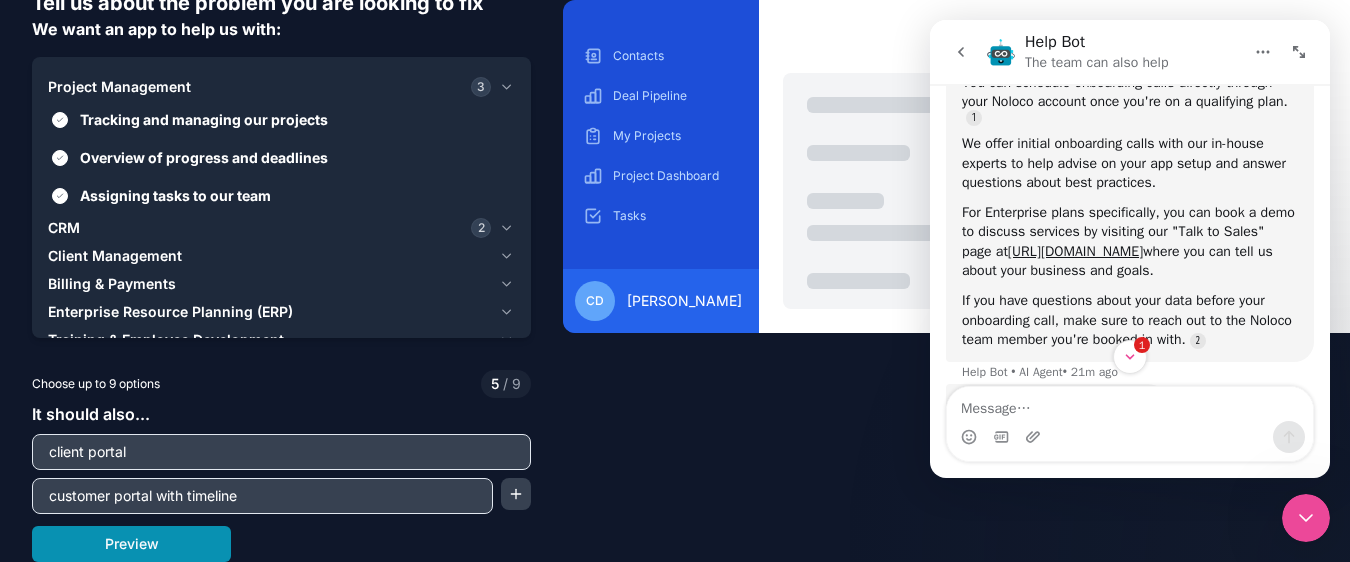 type on "customer portal with timeline" 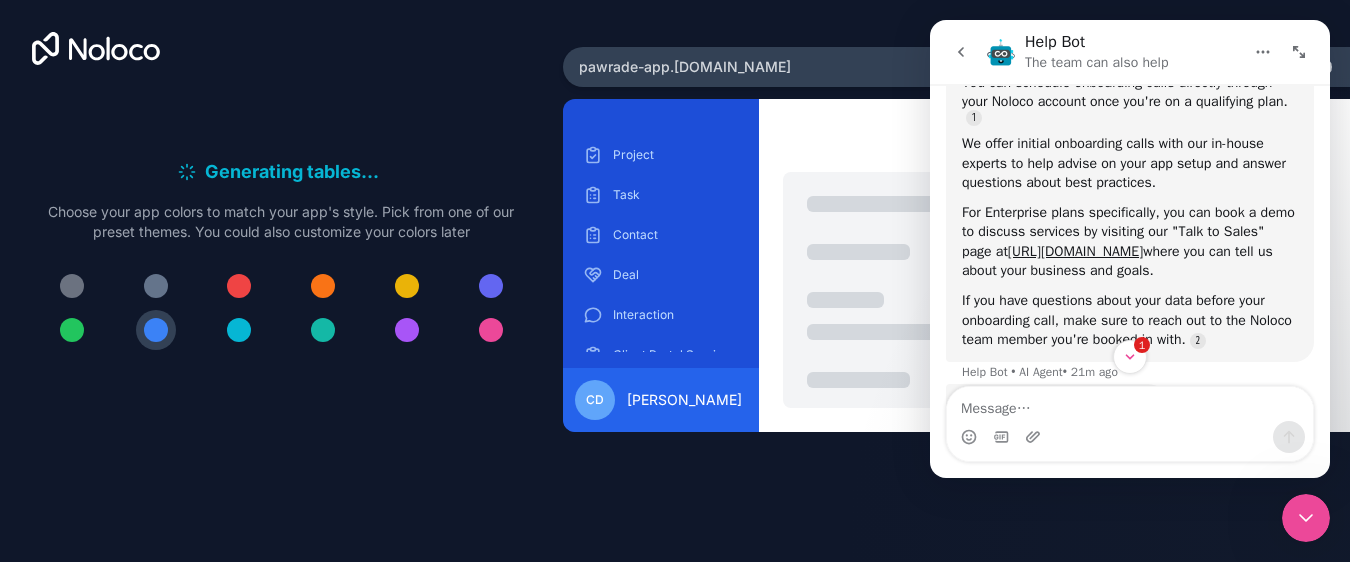 click 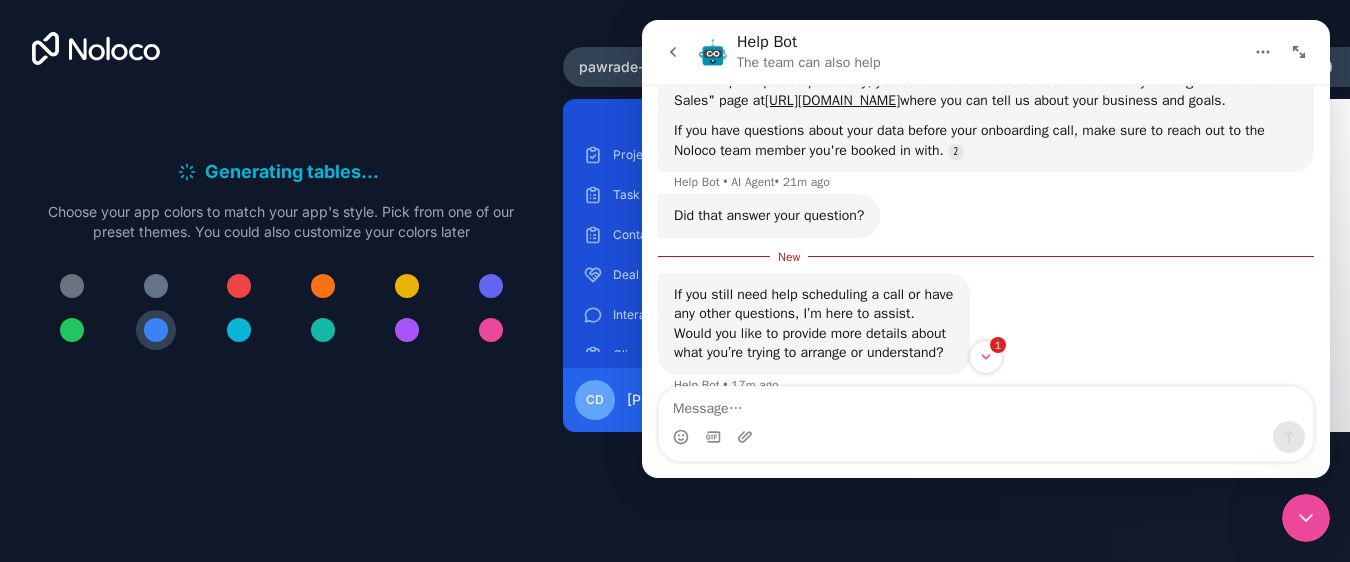 scroll, scrollTop: 503, scrollLeft: 0, axis: vertical 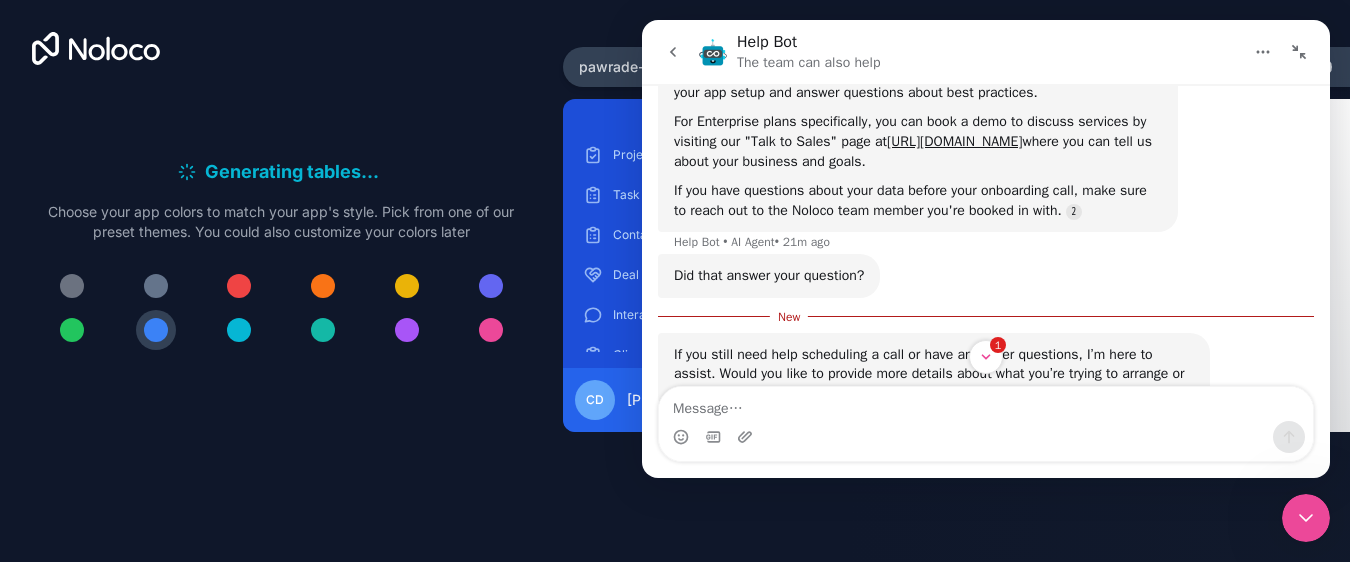 click 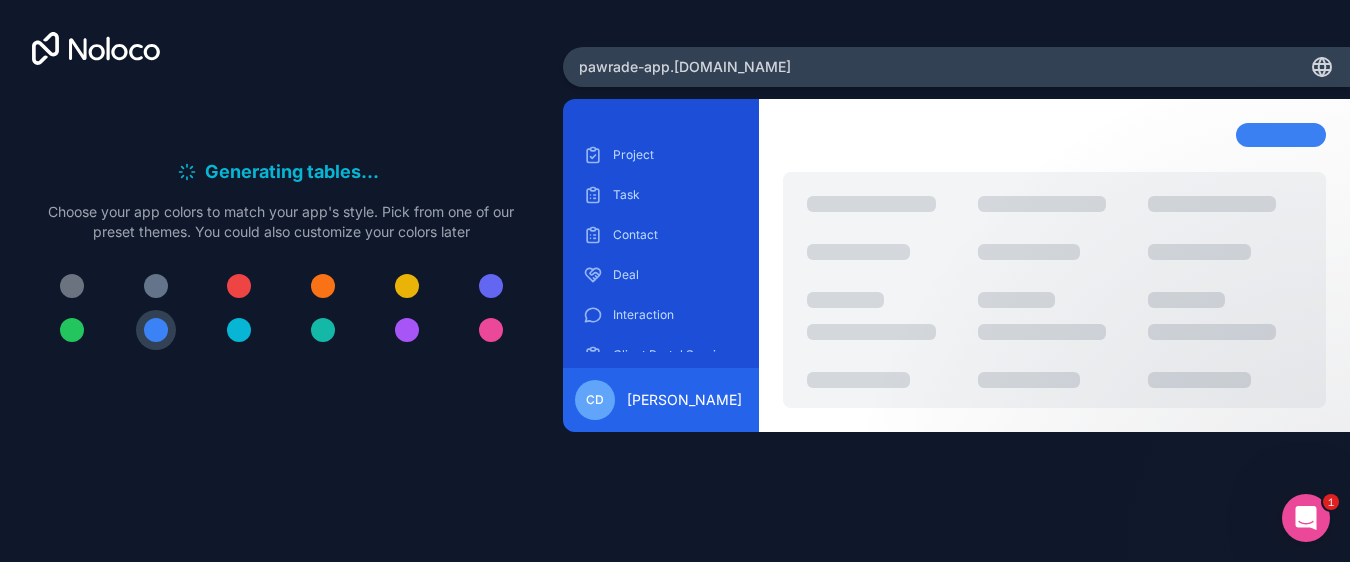 scroll, scrollTop: 0, scrollLeft: 0, axis: both 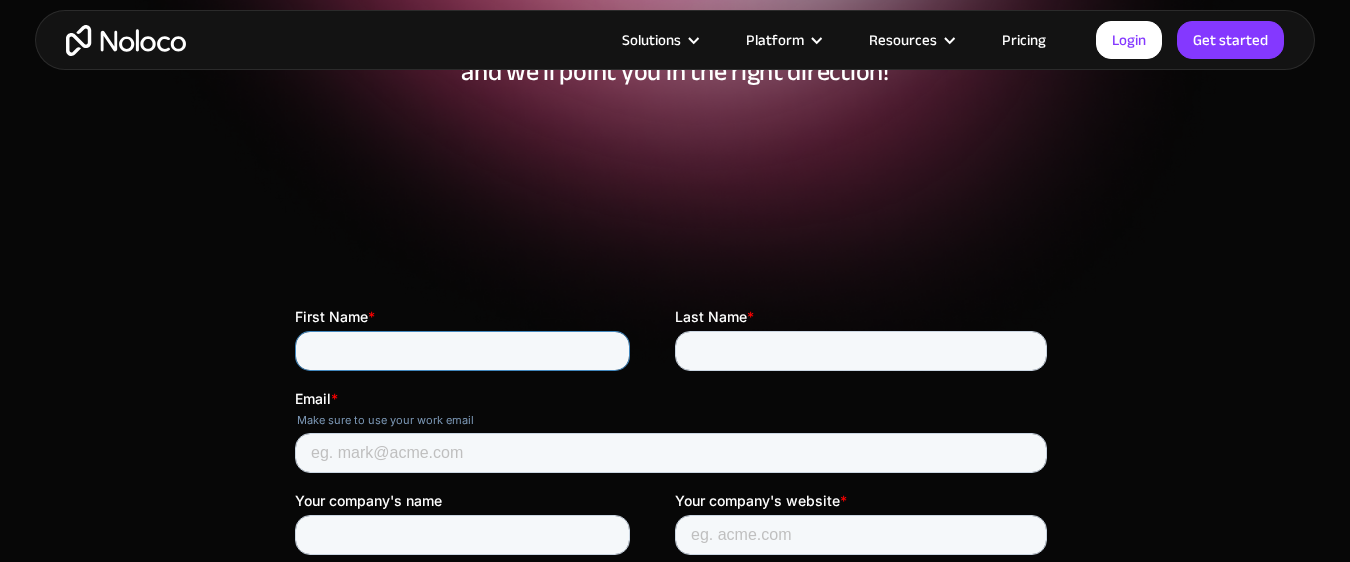 click on "First Name *" at bounding box center [462, 351] 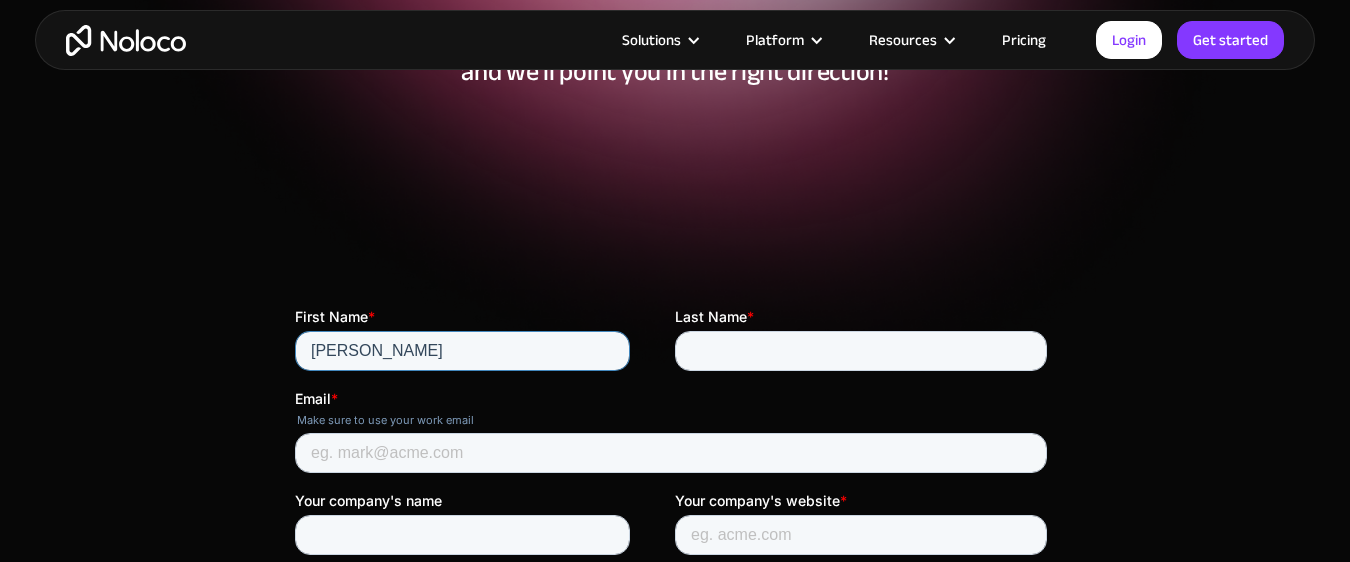 type on "Courtney" 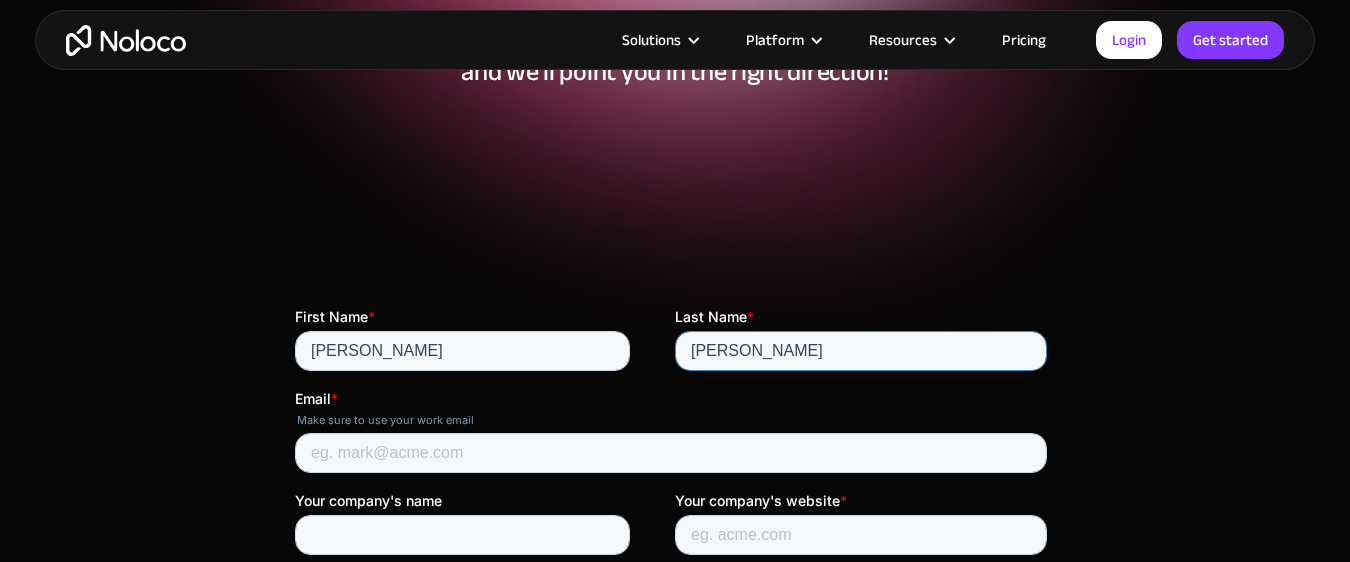 type on "Dean" 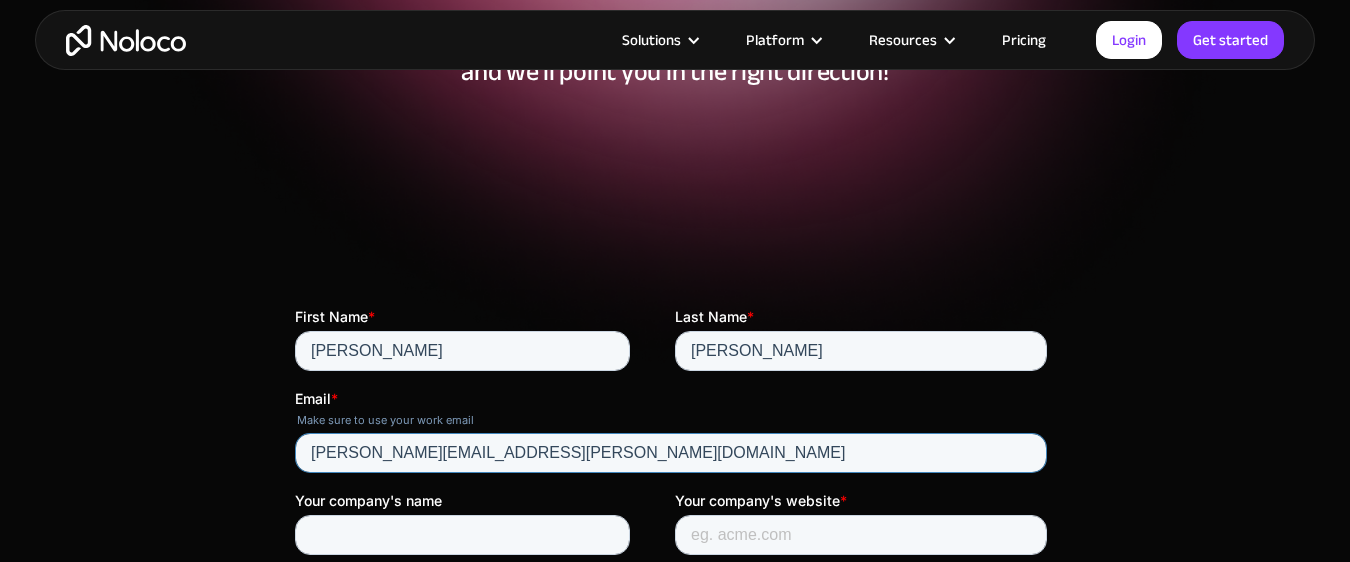 type on "courtney.dean@pawrade.com" 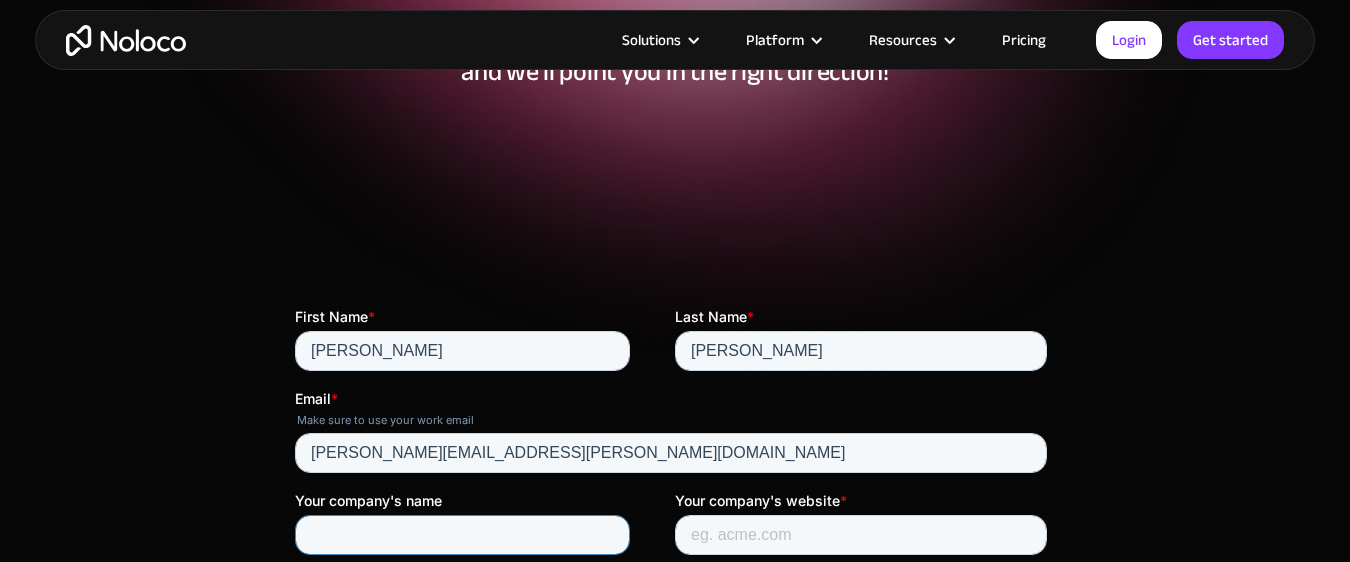 click on "Your company's name" at bounding box center (462, 535) 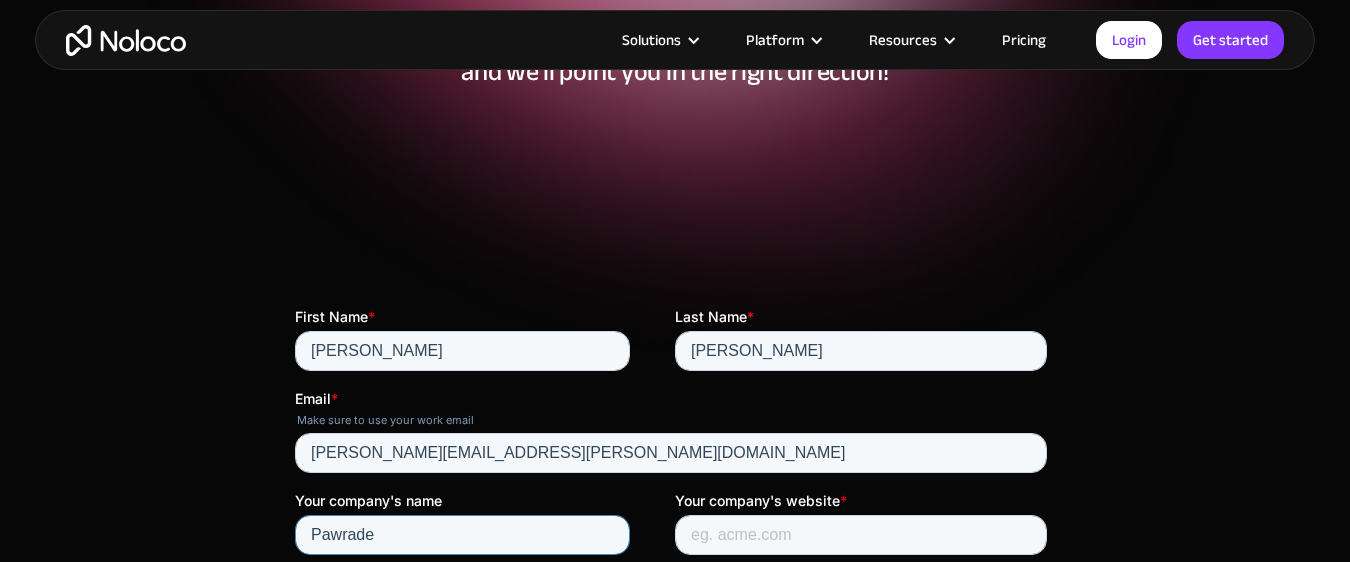 type on "Pawrade" 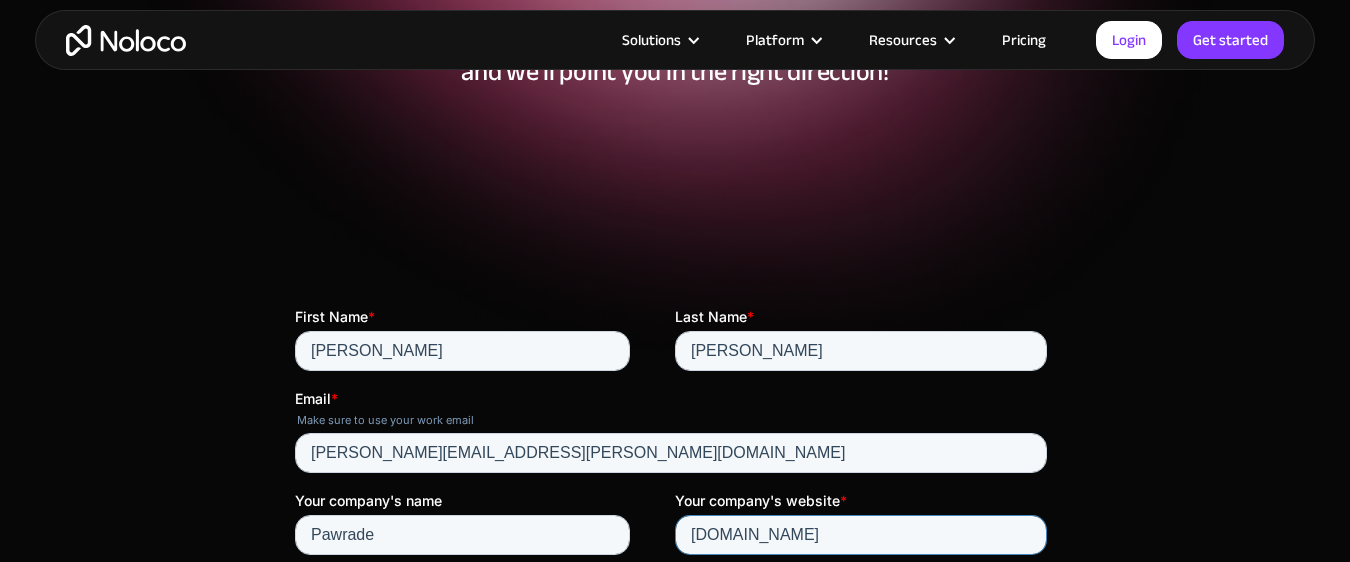 type on "Pawrade.com" 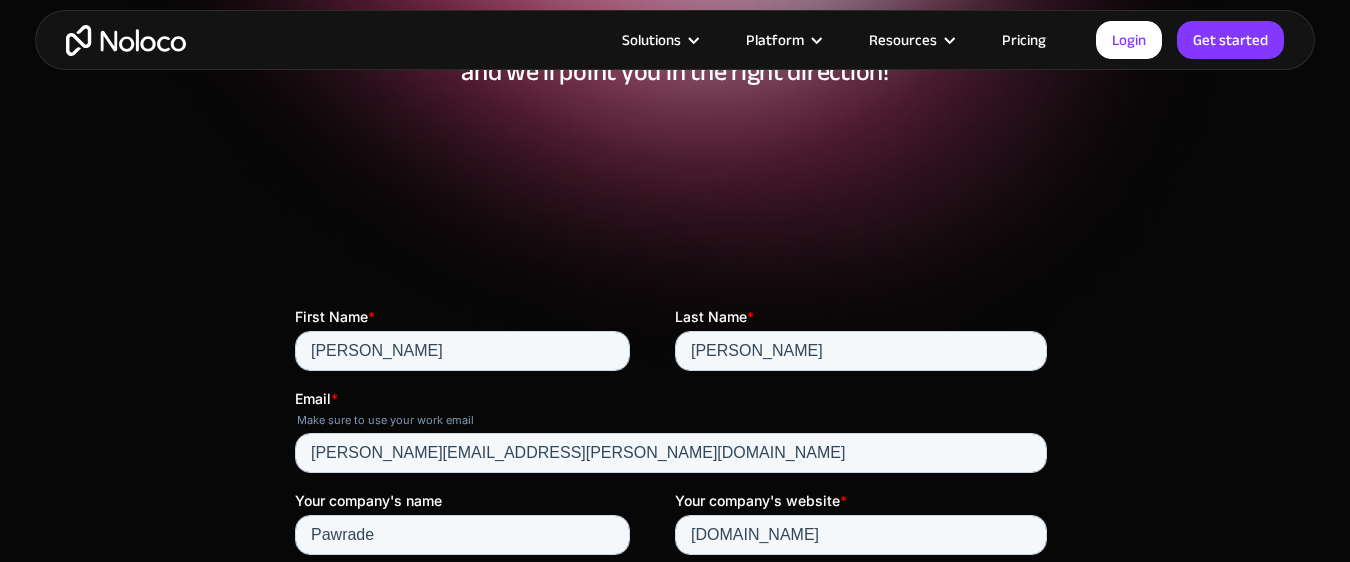 click at bounding box center (675, 1055) 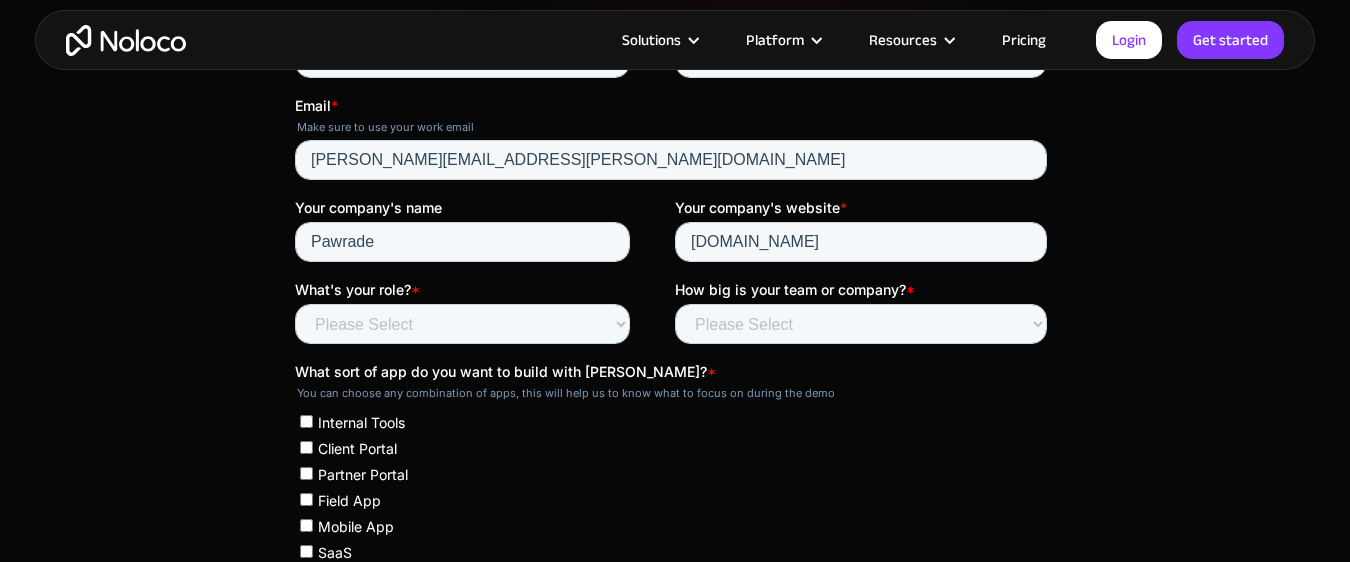 scroll, scrollTop: 517, scrollLeft: 0, axis: vertical 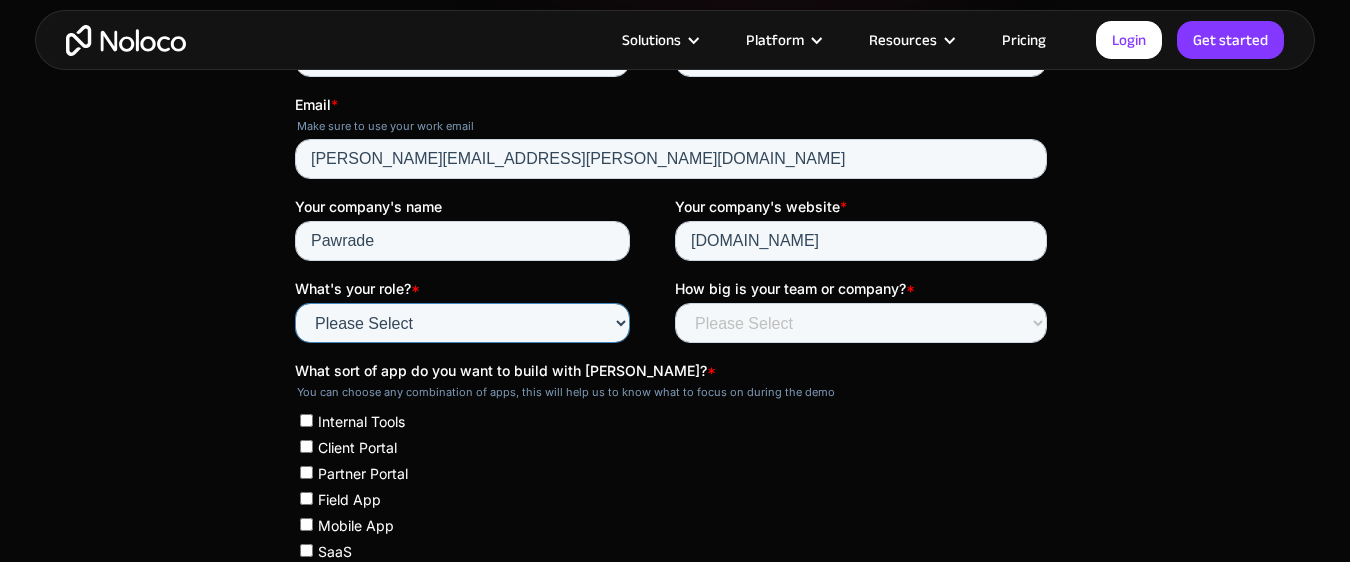 click on "Please Select Founder / CXO IT / Engineering Product / Project Management Finance / Accounting Customer Support Operations Human Resources Sales & Marketing Other" at bounding box center (462, 323) 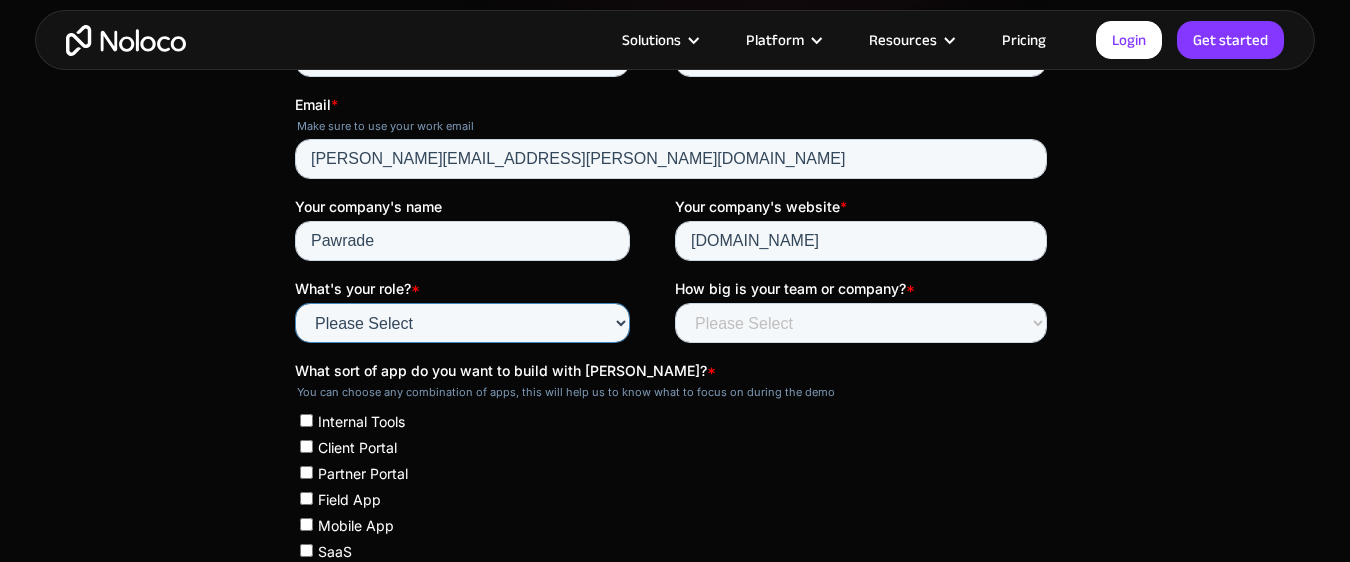 select on "Sales & Marketing" 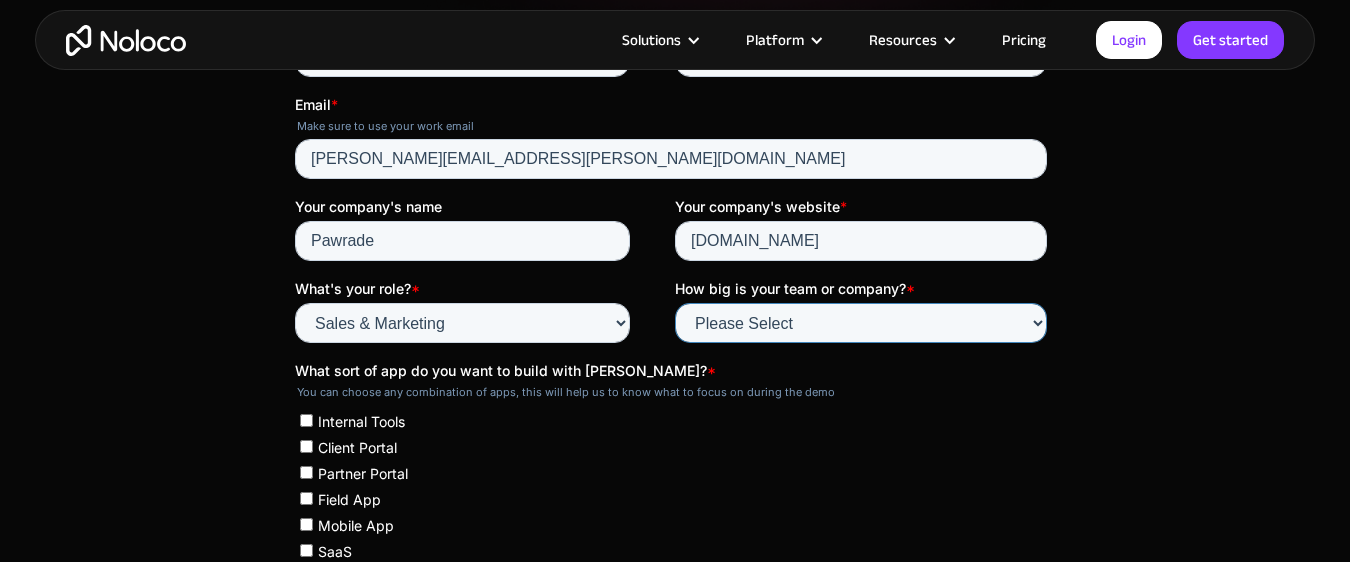 click on "Please Select Less than 10 10 - 25 25 - 50 50 - 100 More than 100" at bounding box center [861, 323] 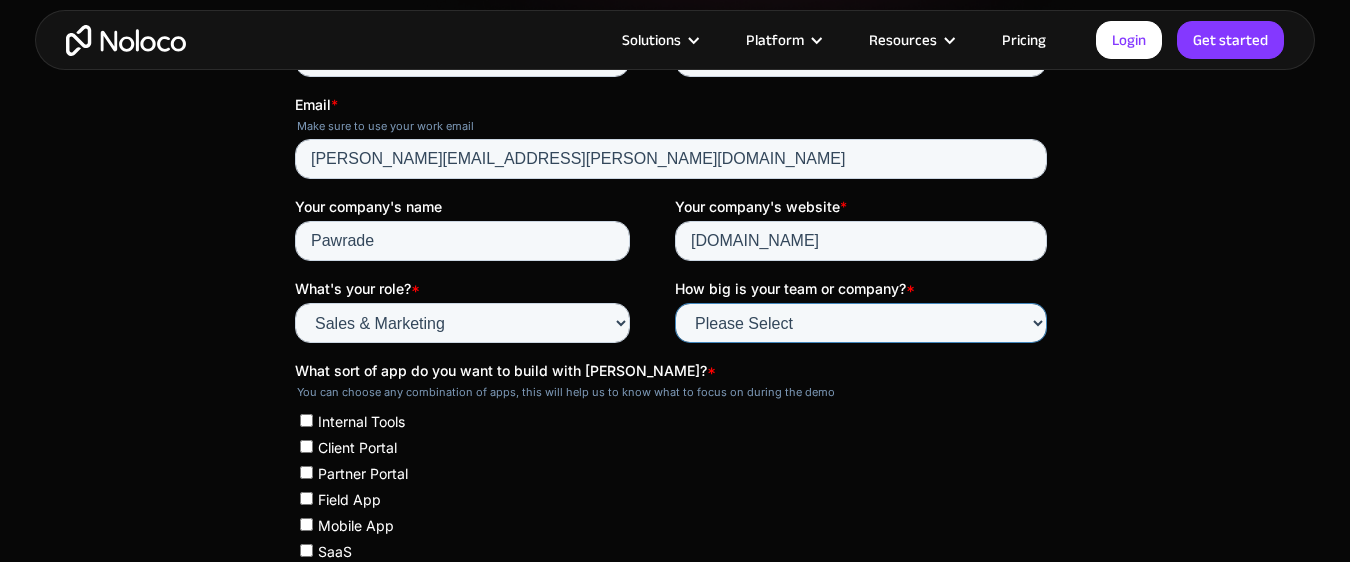 select on "25 - 50" 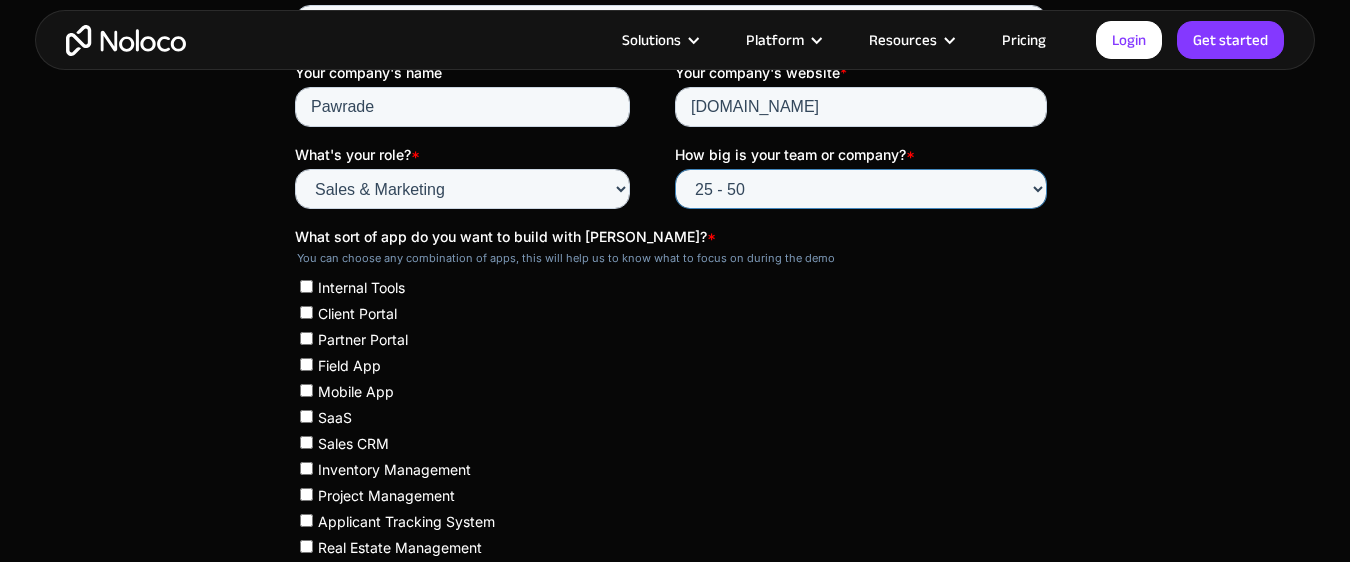 scroll, scrollTop: 670, scrollLeft: 0, axis: vertical 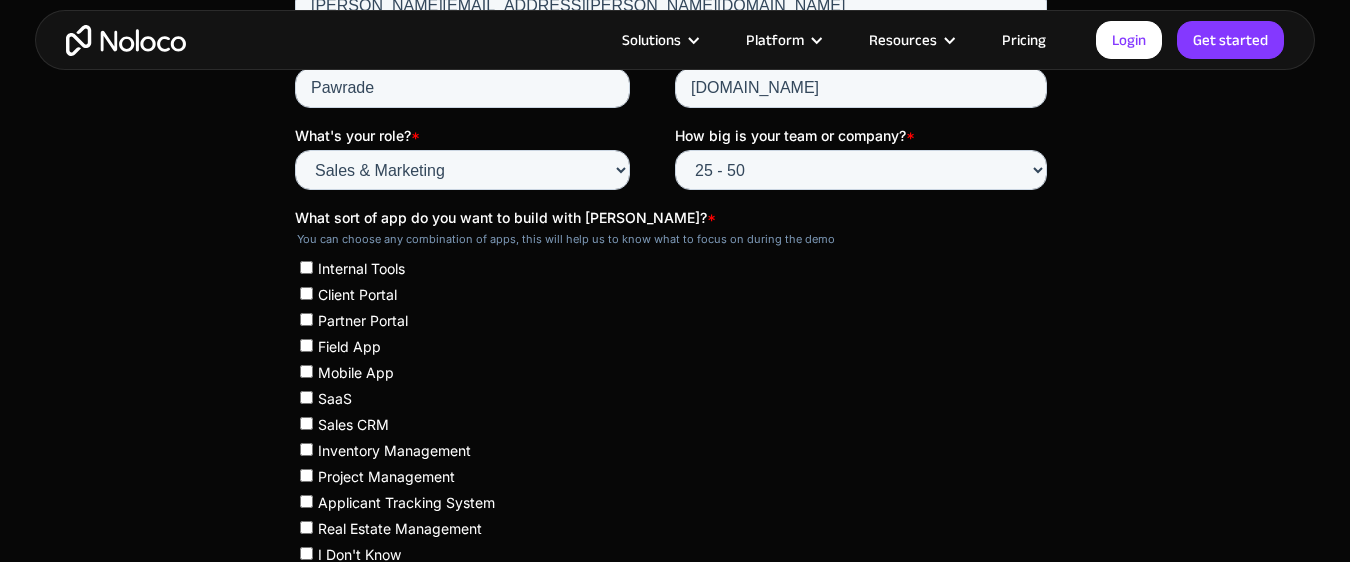 click on "Internal Tools" at bounding box center [306, 267] 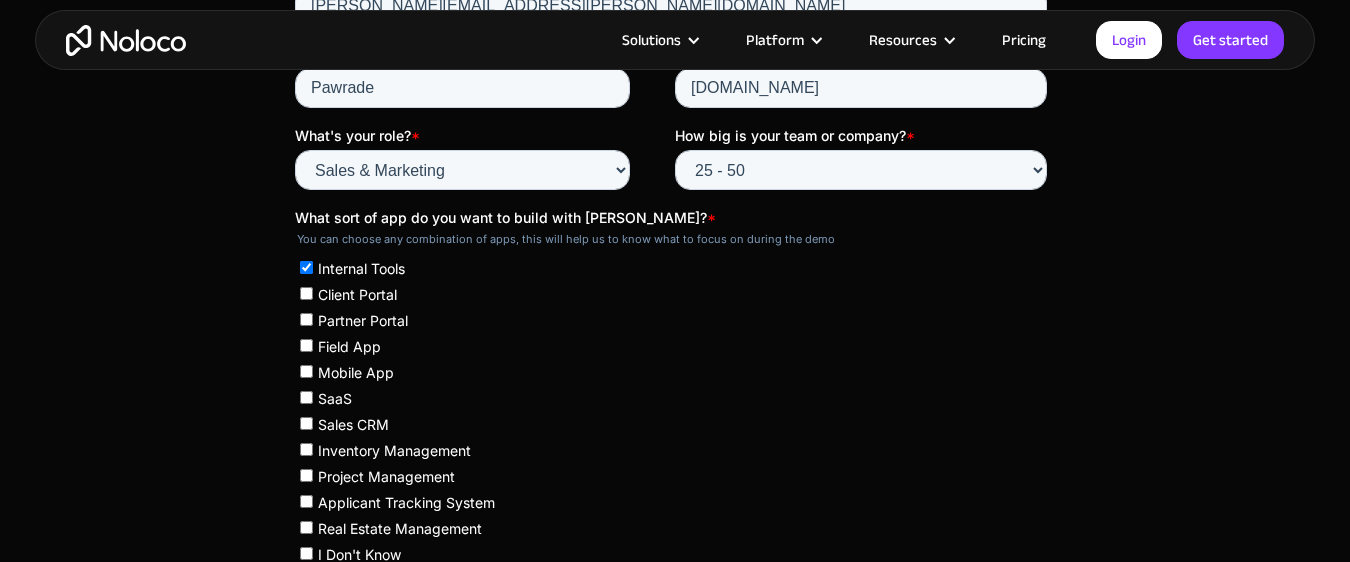checkbox on "true" 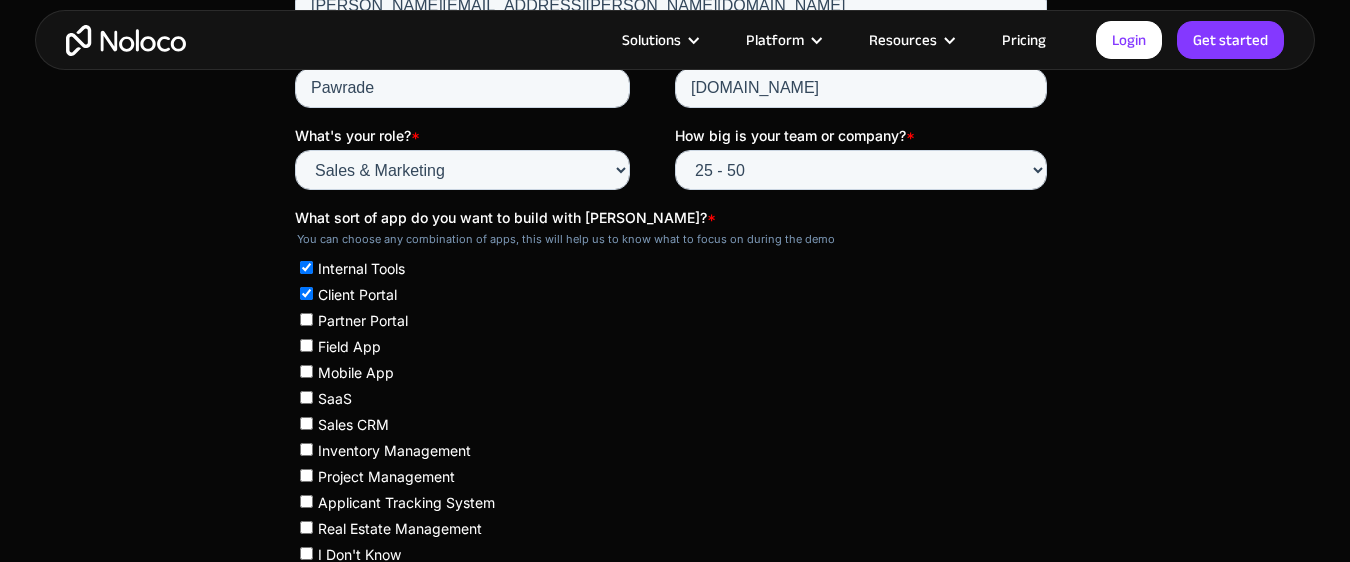 checkbox on "true" 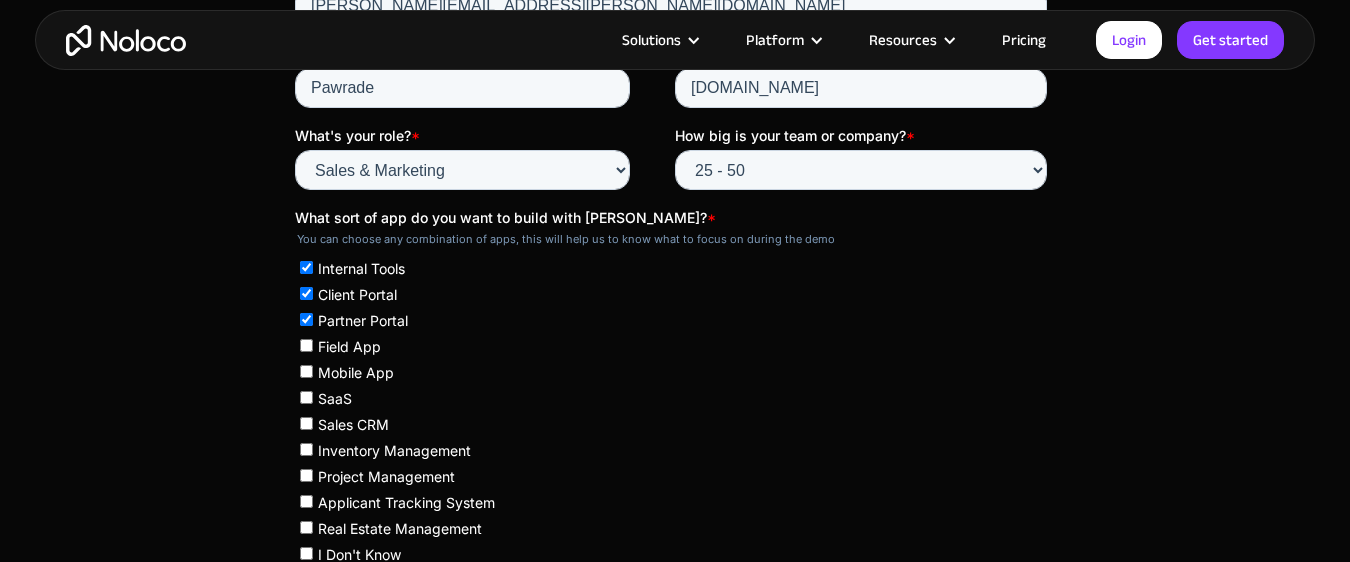 checkbox on "true" 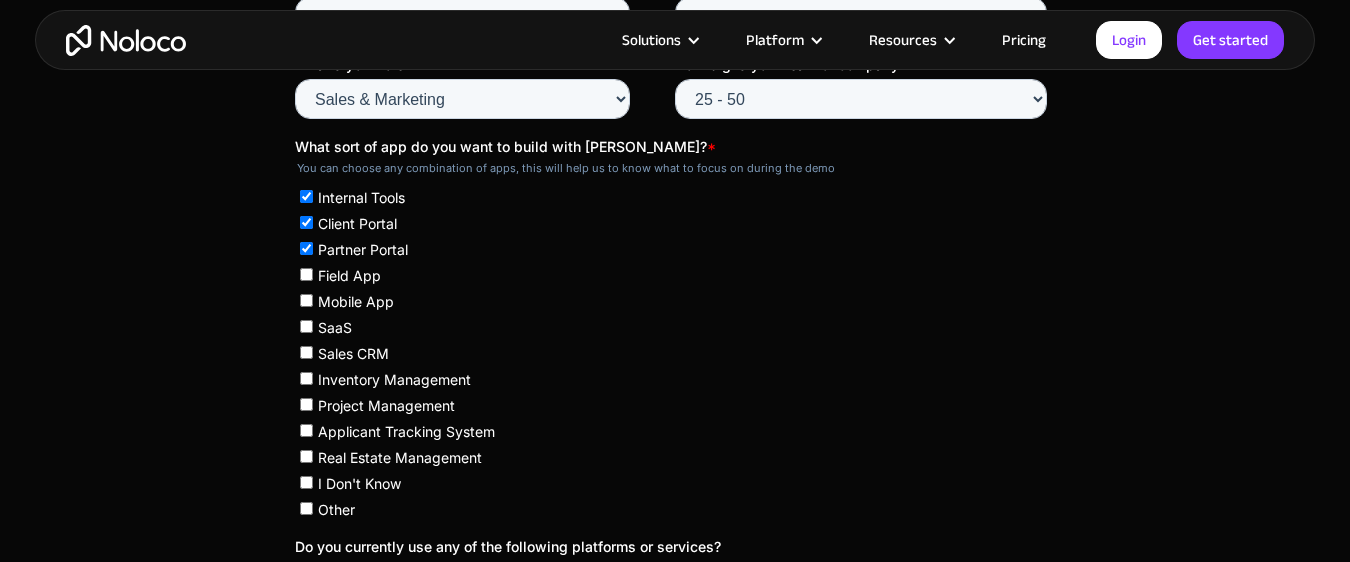 scroll, scrollTop: 742, scrollLeft: 0, axis: vertical 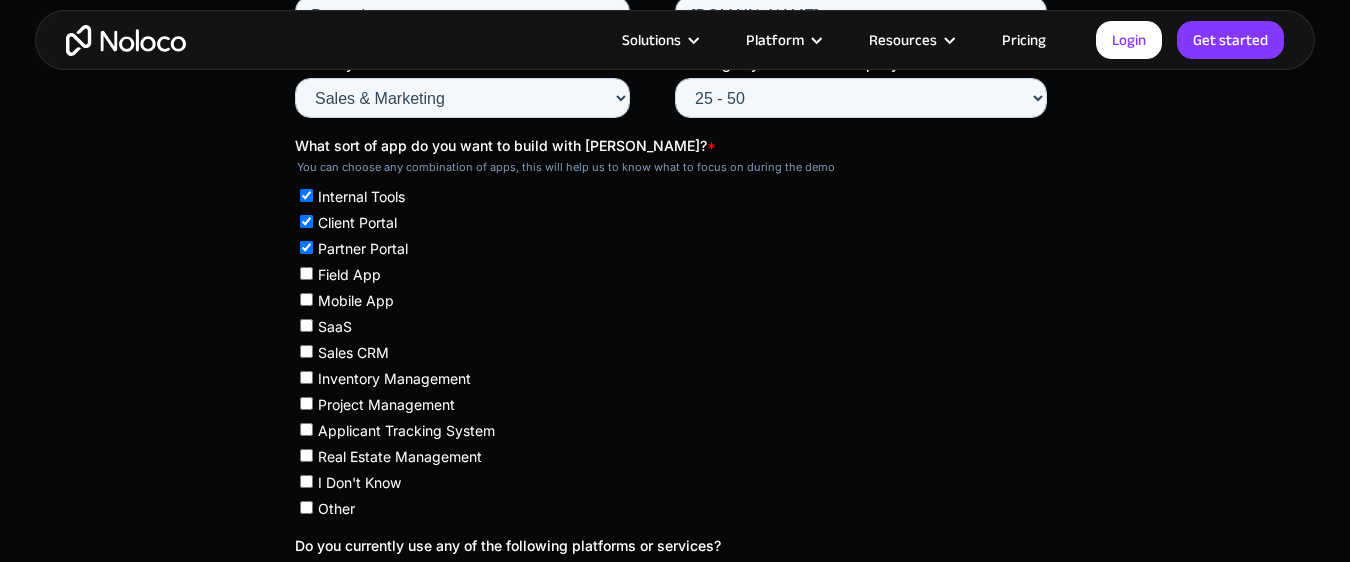 click on "Sales CRM" at bounding box center [306, 351] 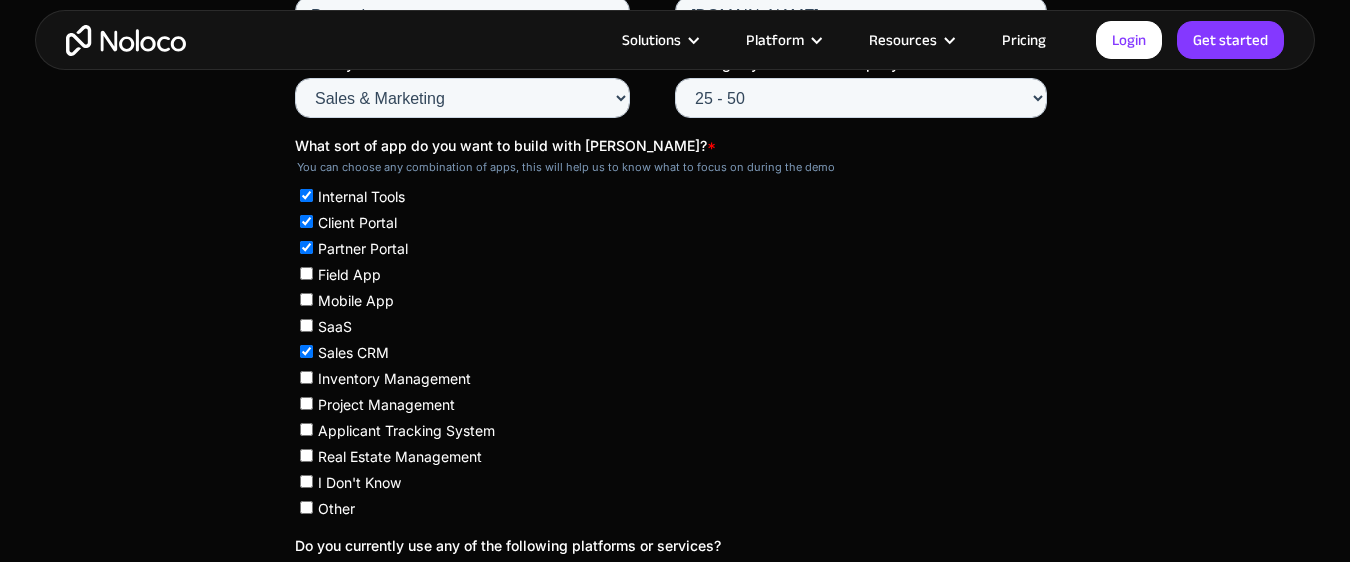 checkbox on "true" 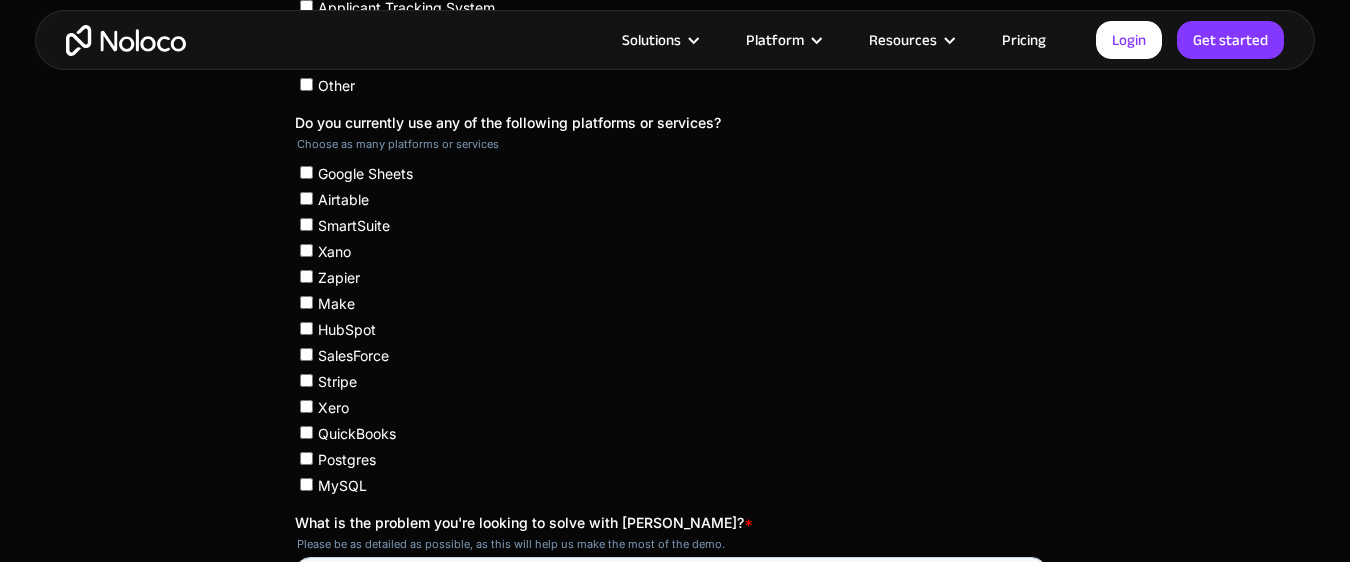 scroll, scrollTop: 1157, scrollLeft: 0, axis: vertical 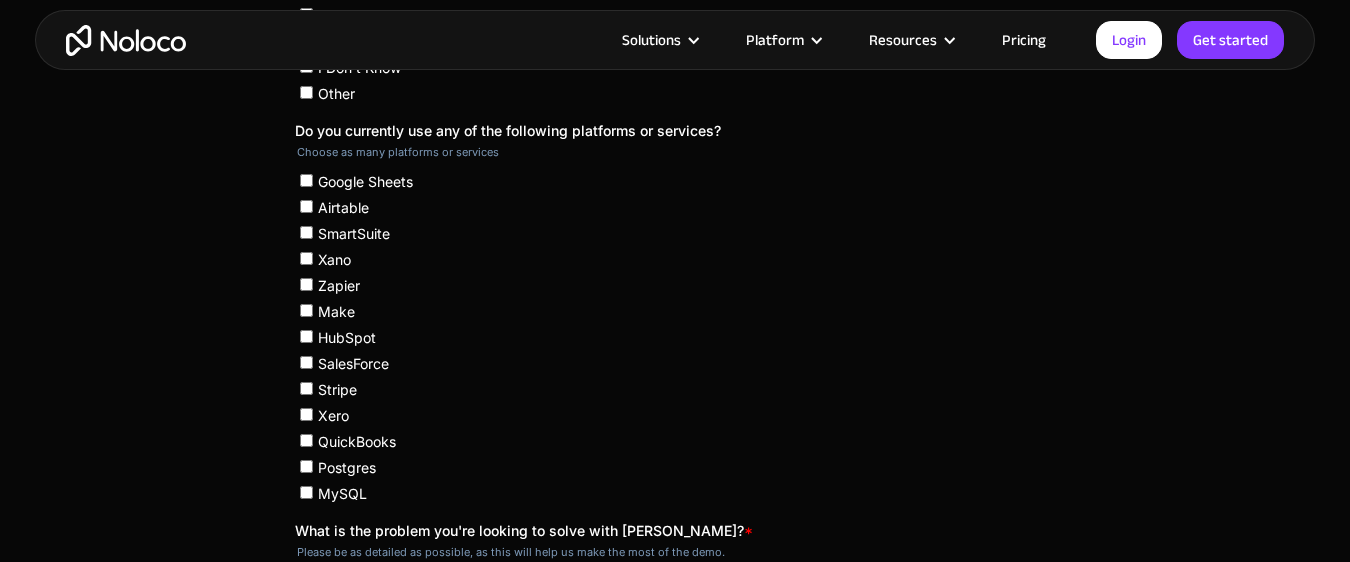 click on "Google Sheets" at bounding box center (306, 180) 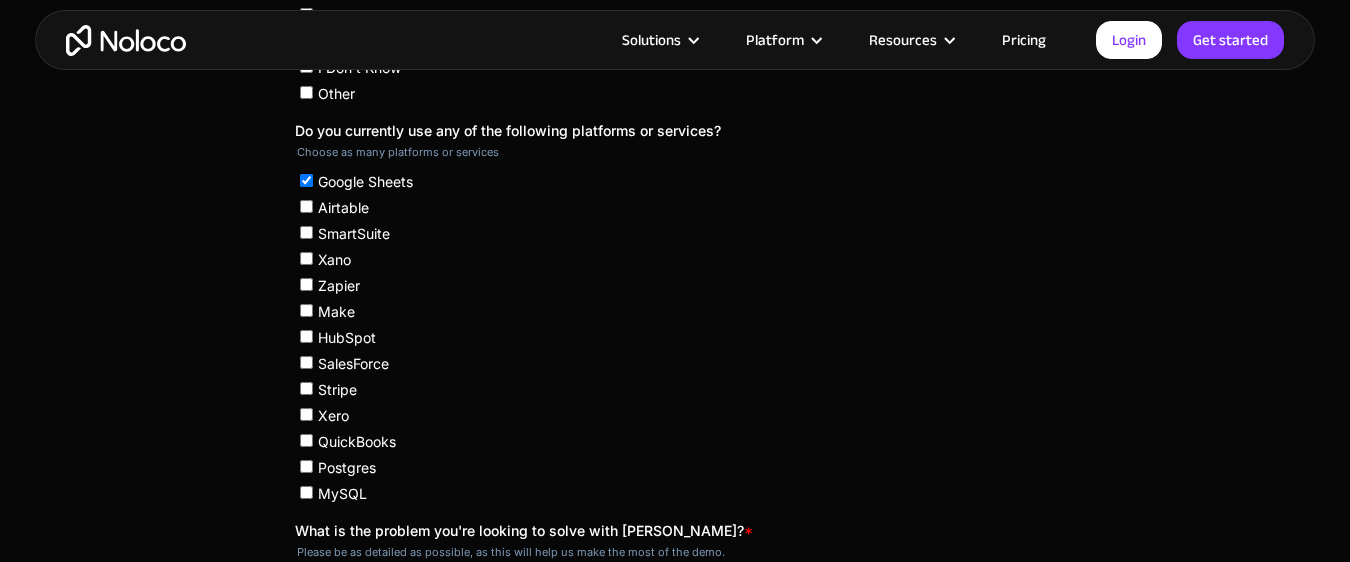 checkbox on "true" 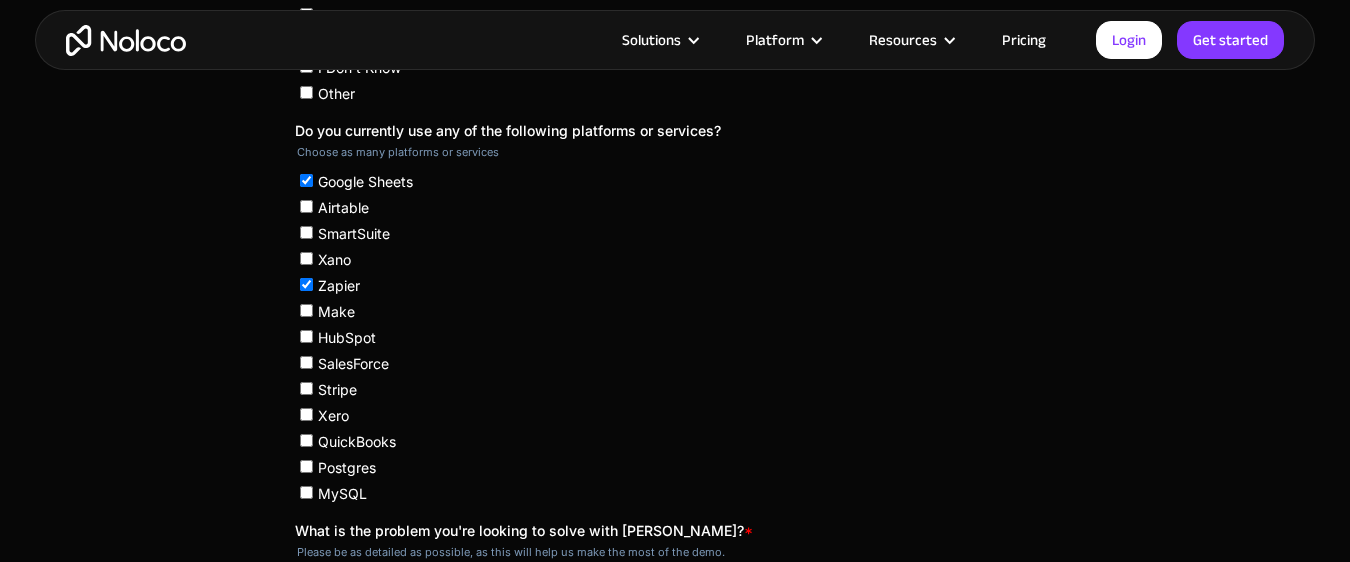 checkbox on "true" 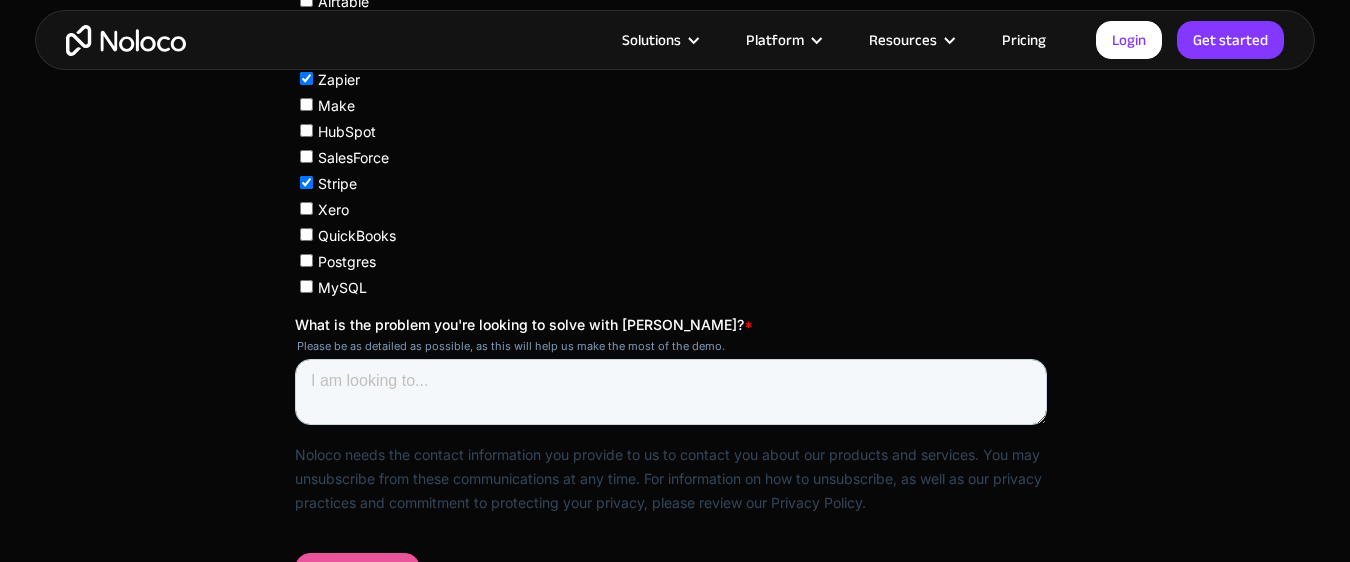 scroll, scrollTop: 1374, scrollLeft: 0, axis: vertical 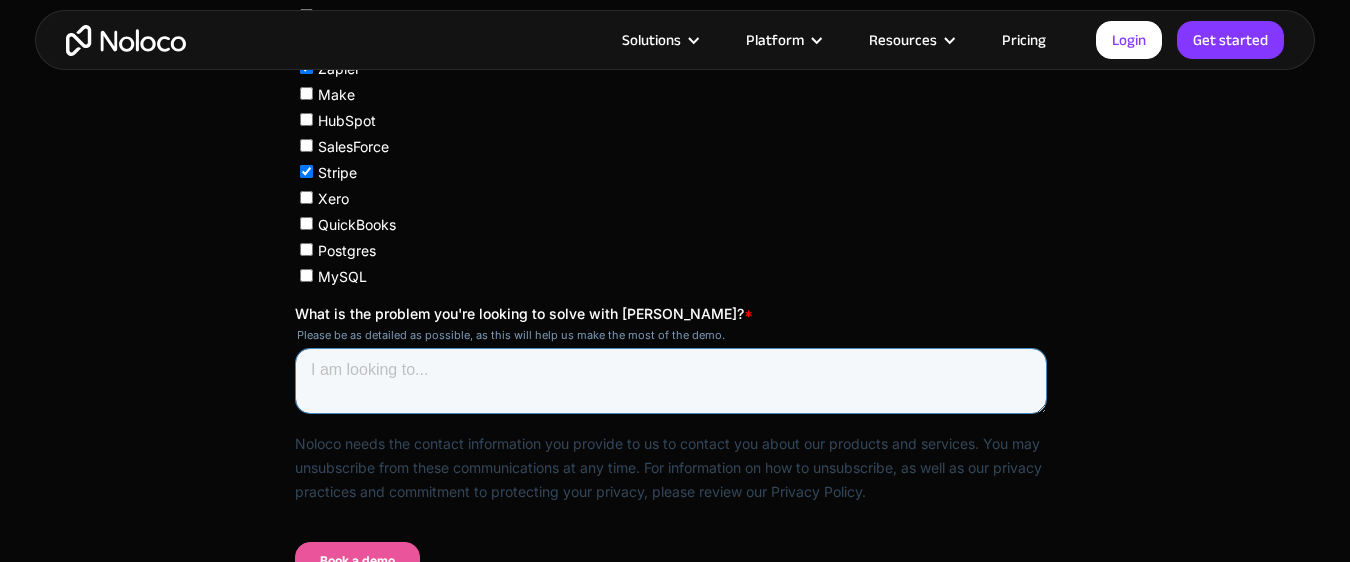 click on "What is the problem you're looking to solve with Noloco? *" at bounding box center (671, 381) 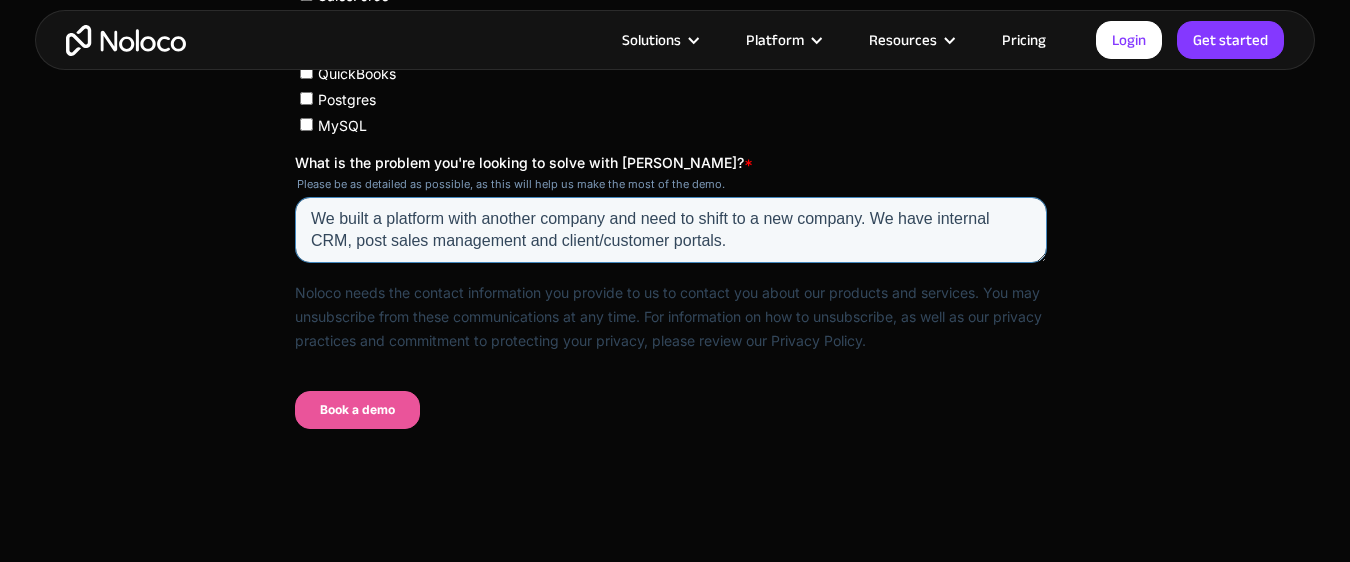 scroll, scrollTop: 1566, scrollLeft: 0, axis: vertical 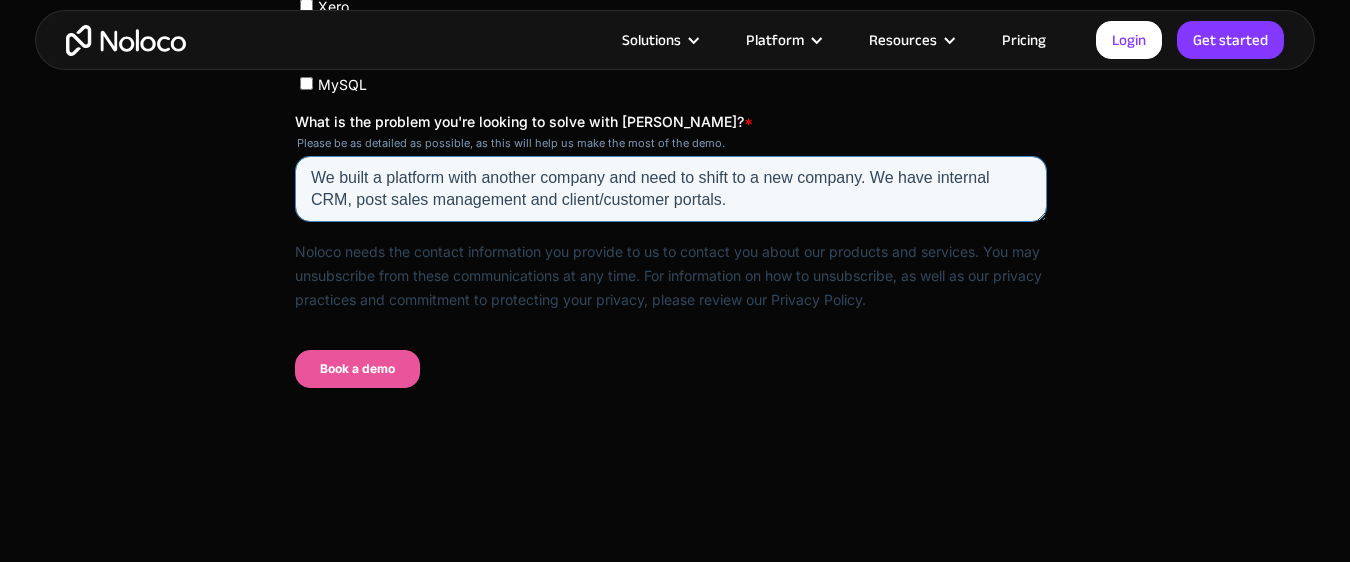 type on "We built a platform with another company and need to shift to a new company. We have internal CRM, post sales management and client/customer portals." 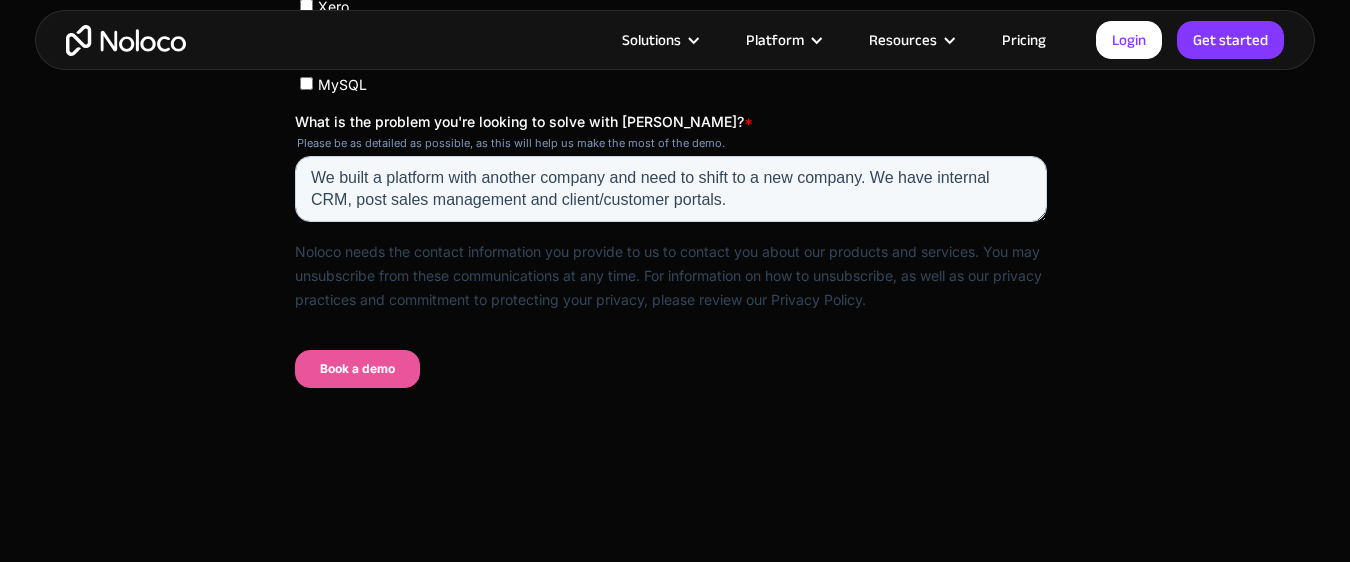 click on "Book a demo" at bounding box center [357, 369] 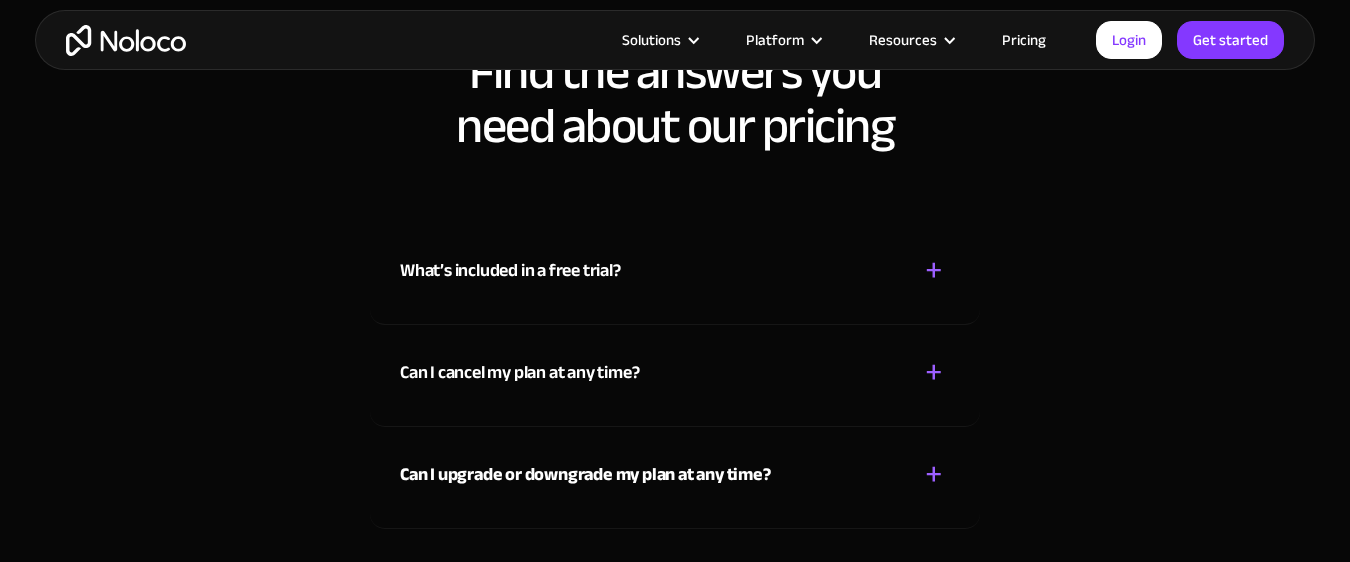 scroll, scrollTop: 705, scrollLeft: 0, axis: vertical 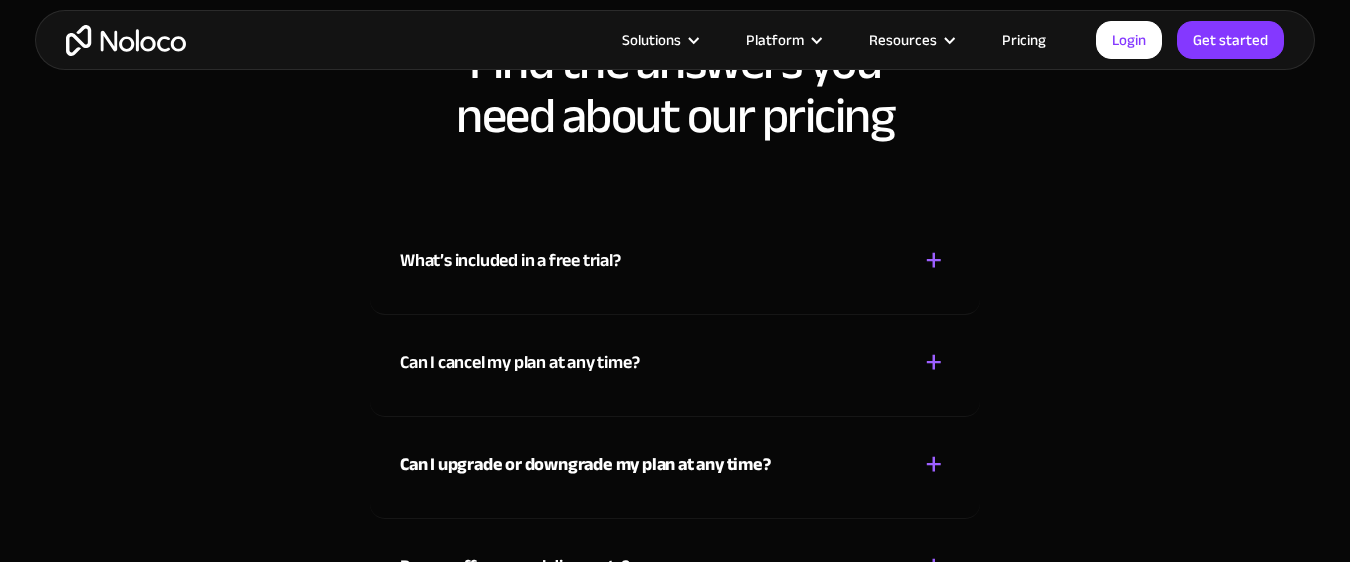 click on "What’s included in a free trial? + -" at bounding box center [675, 248] 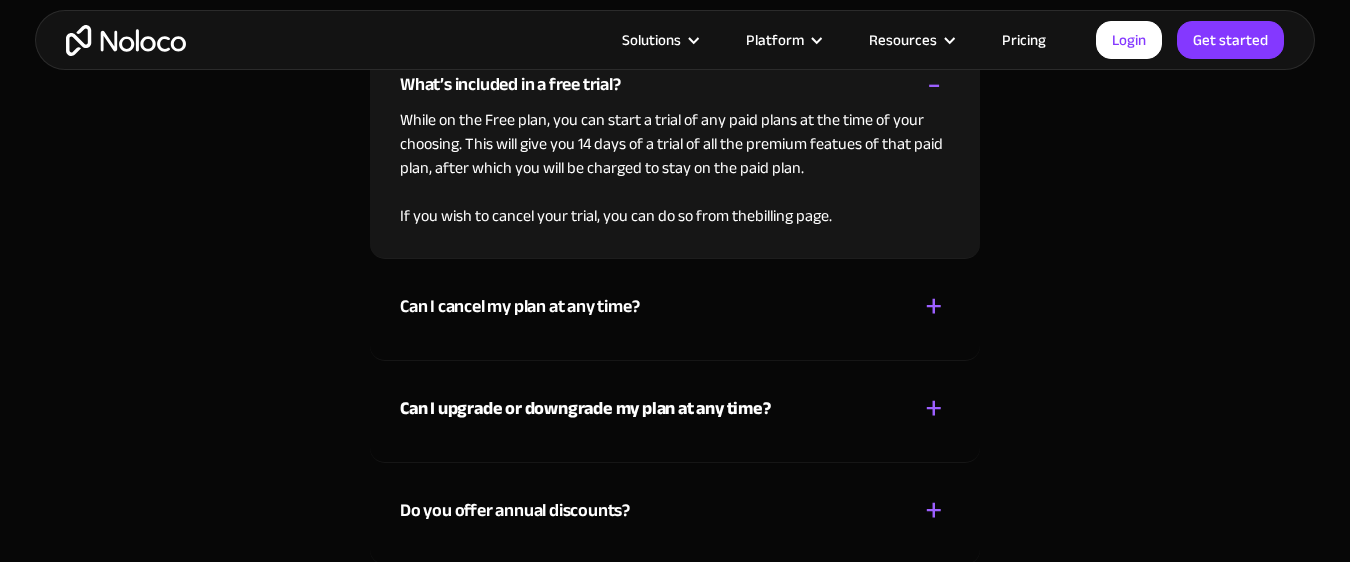 scroll, scrollTop: 885, scrollLeft: 0, axis: vertical 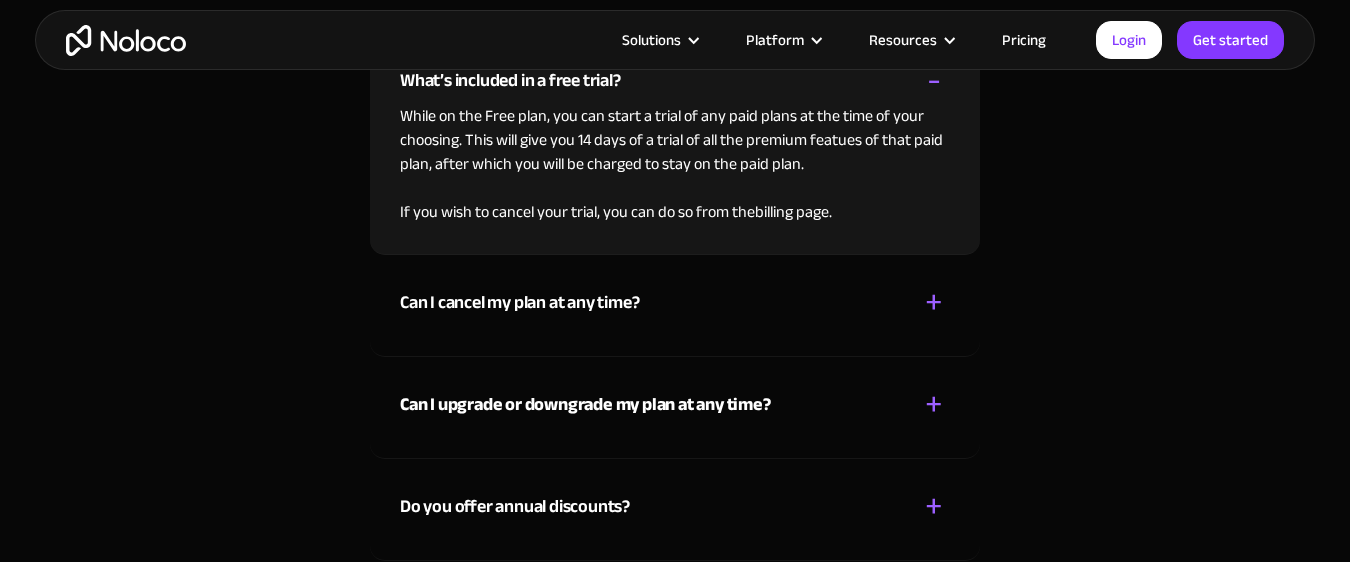click on "Can I cancel my plan at any time? + -" at bounding box center [675, 290] 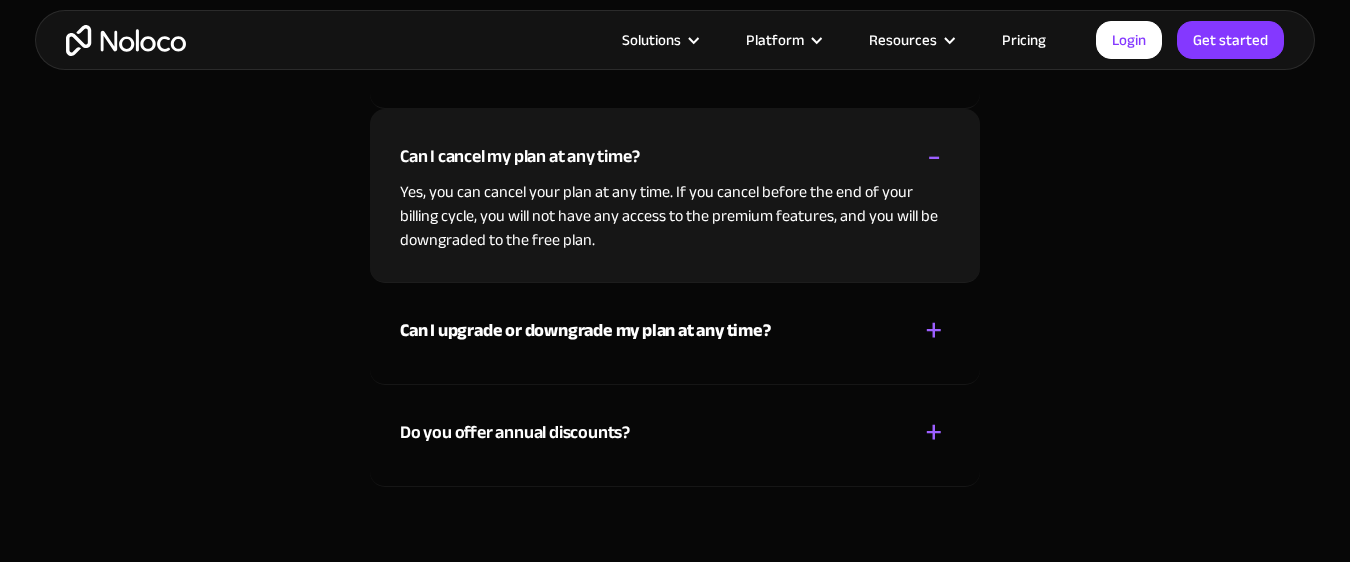 scroll, scrollTop: 921, scrollLeft: 0, axis: vertical 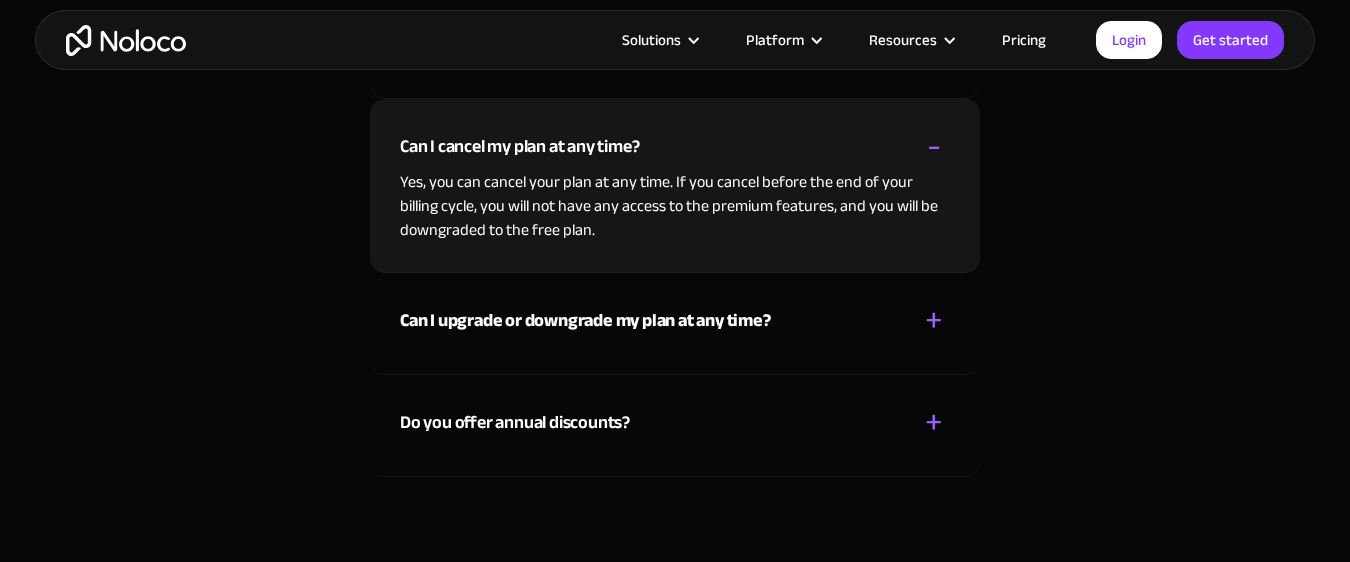 click on "Can I upgrade or downgrade my plan at any time?" at bounding box center (585, 320) 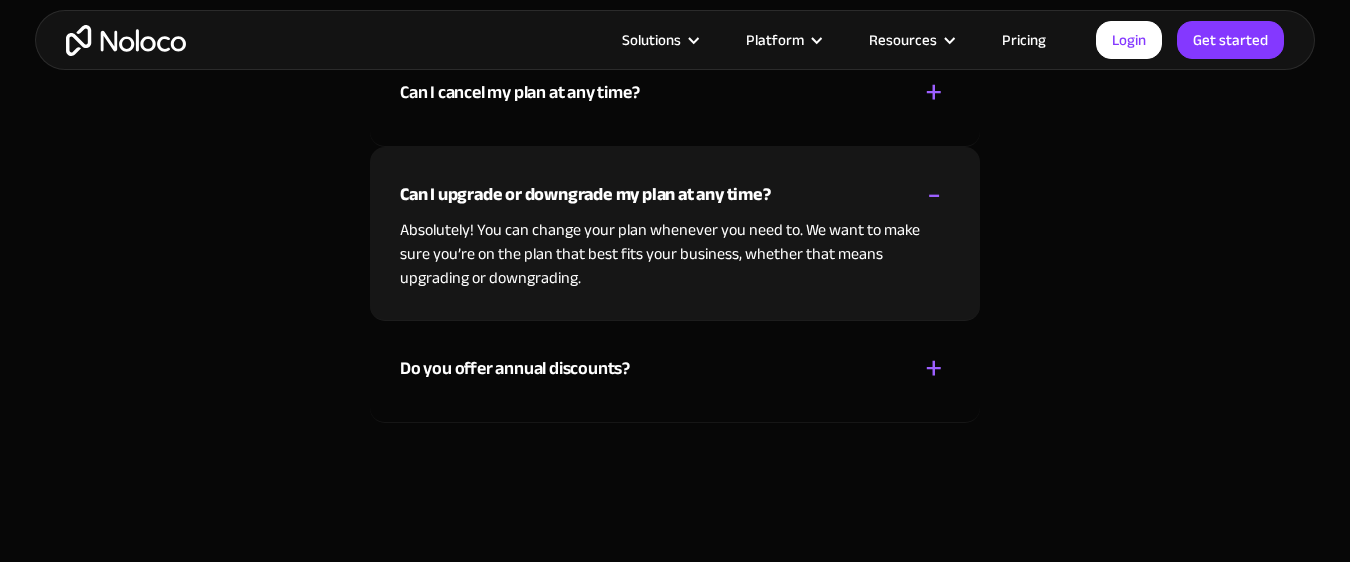scroll, scrollTop: 976, scrollLeft: 0, axis: vertical 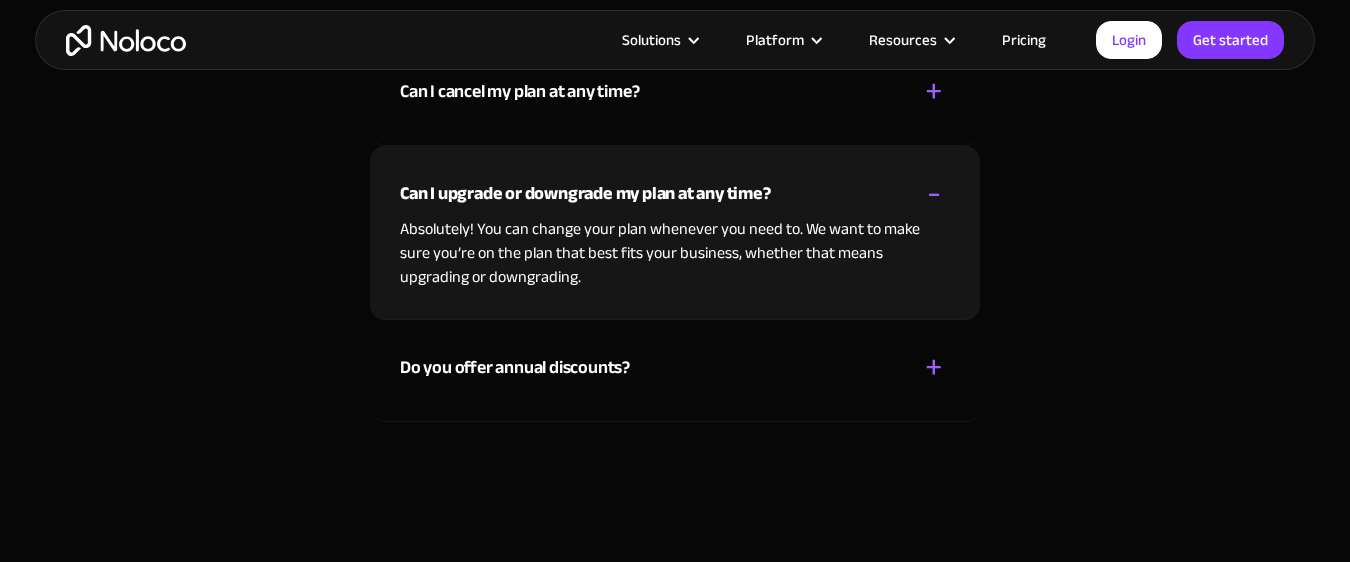 click on "Do you offer annual discounts? + -" at bounding box center [675, 355] 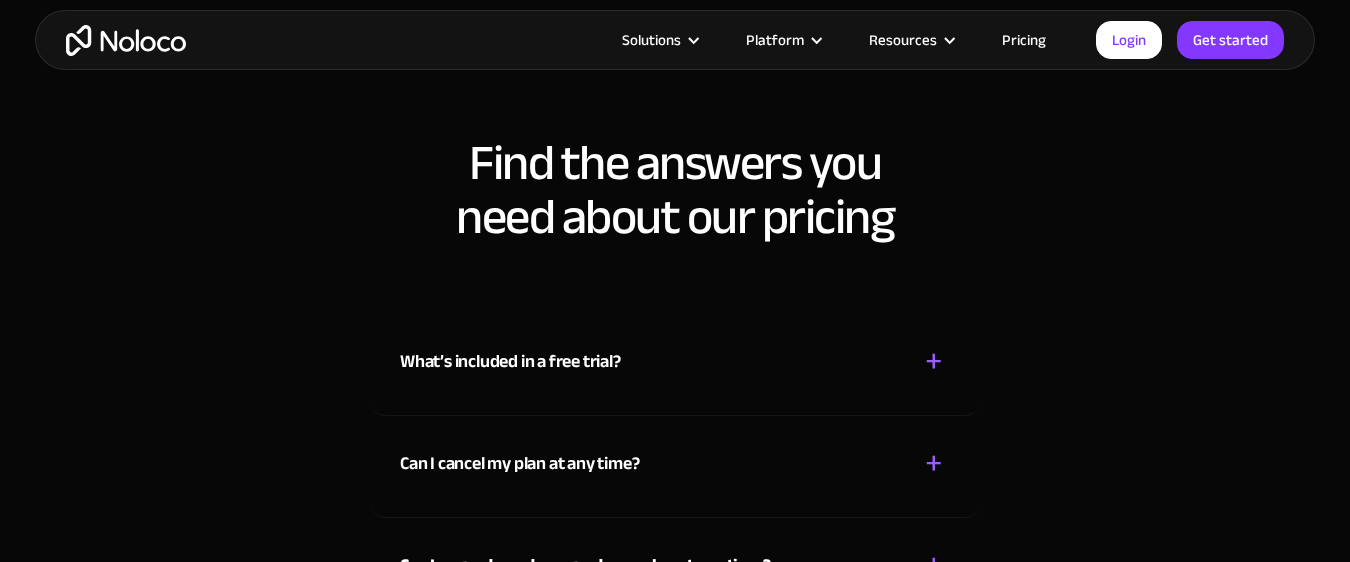 scroll, scrollTop: 561, scrollLeft: 0, axis: vertical 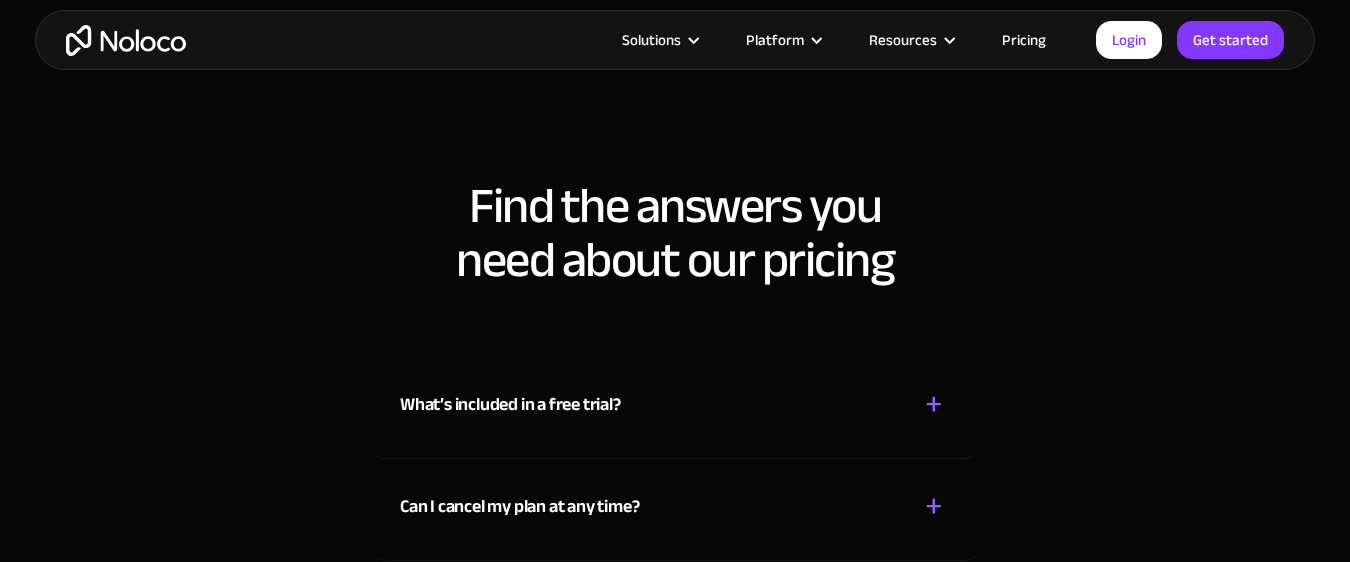 click on "Pricing" at bounding box center (1024, 40) 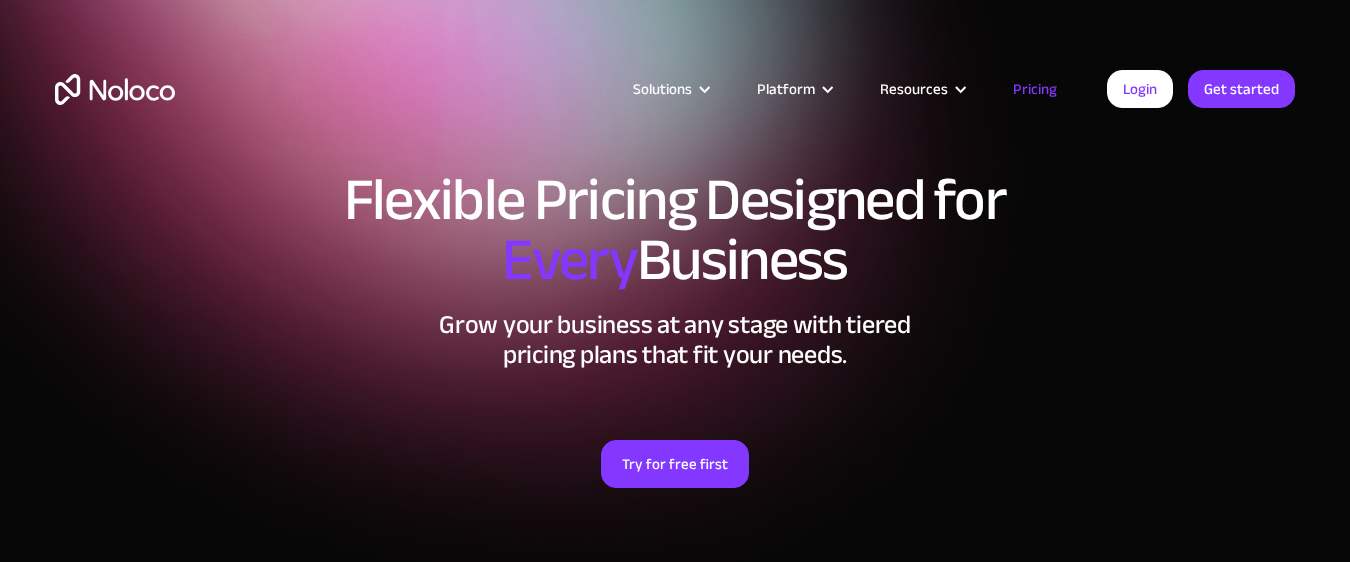 scroll, scrollTop: 0, scrollLeft: 0, axis: both 